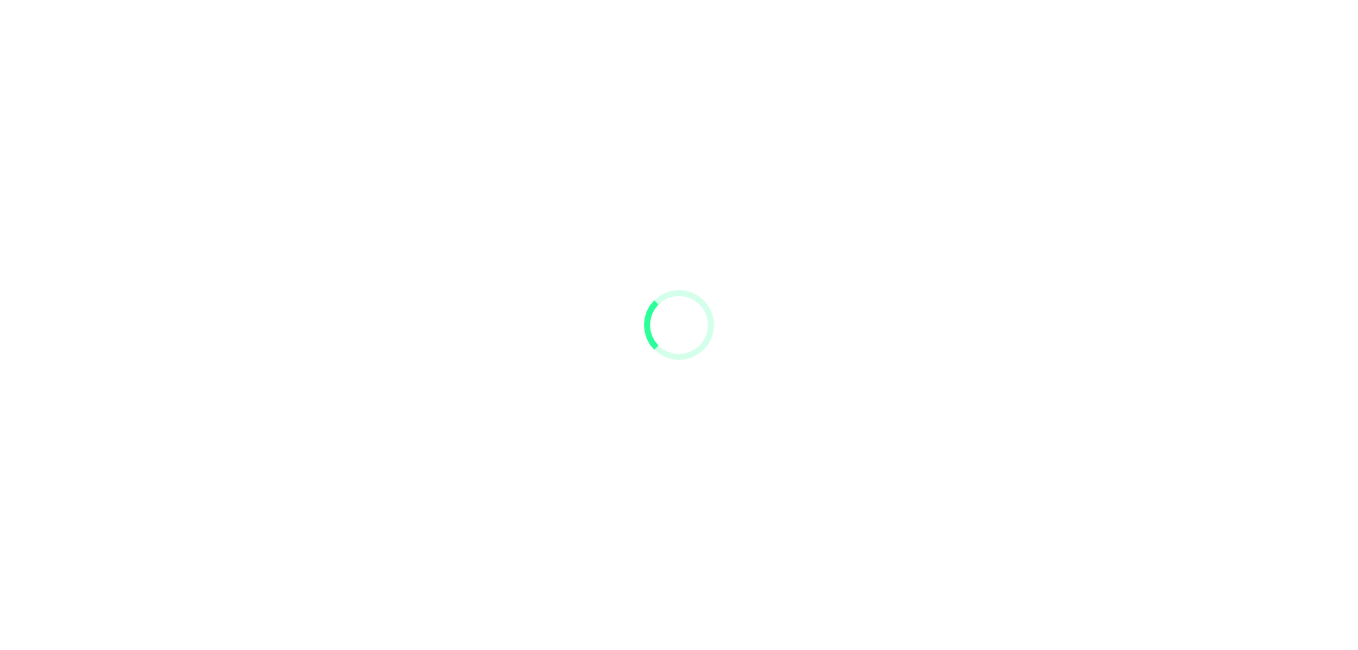 scroll, scrollTop: 0, scrollLeft: 0, axis: both 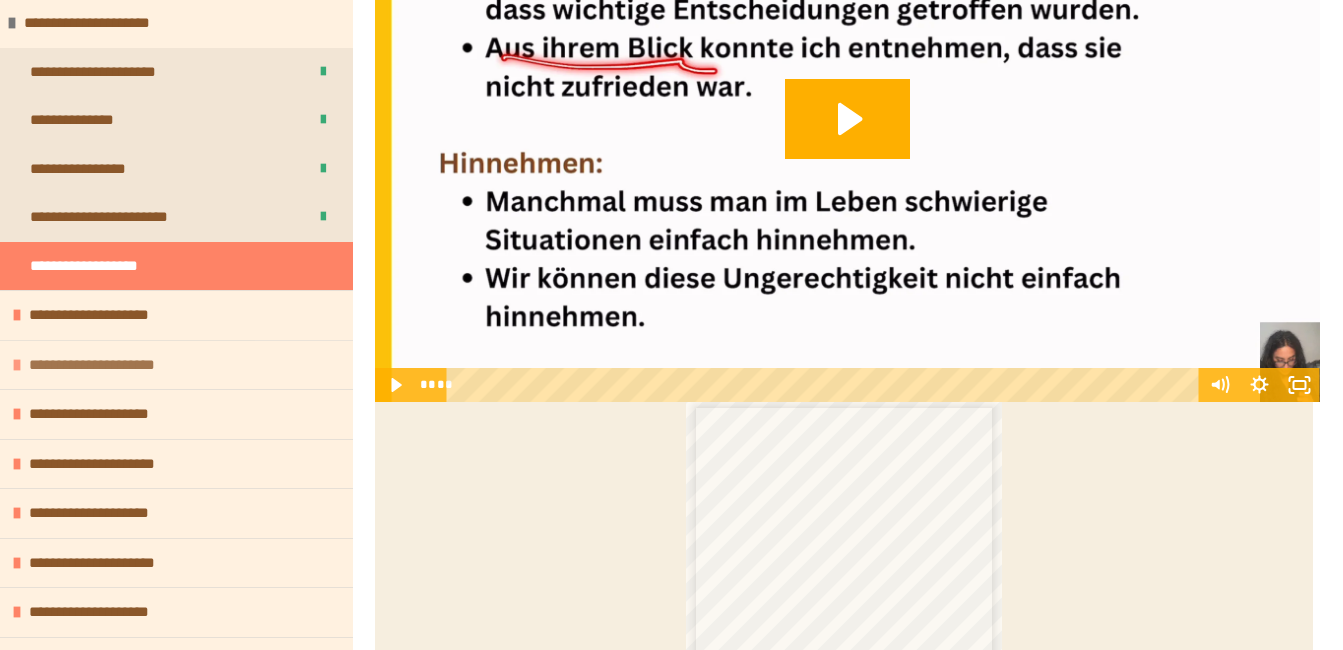 click on "**********" at bounding box center (112, 365) 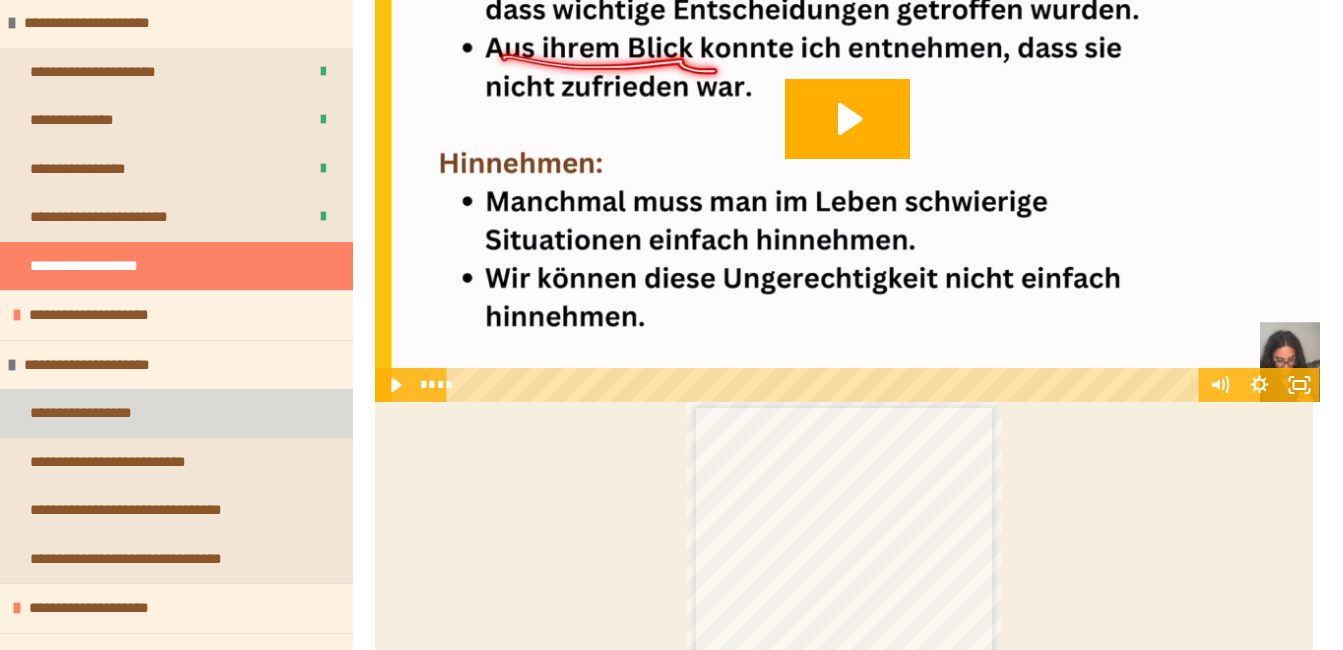click on "**********" at bounding box center (176, 413) 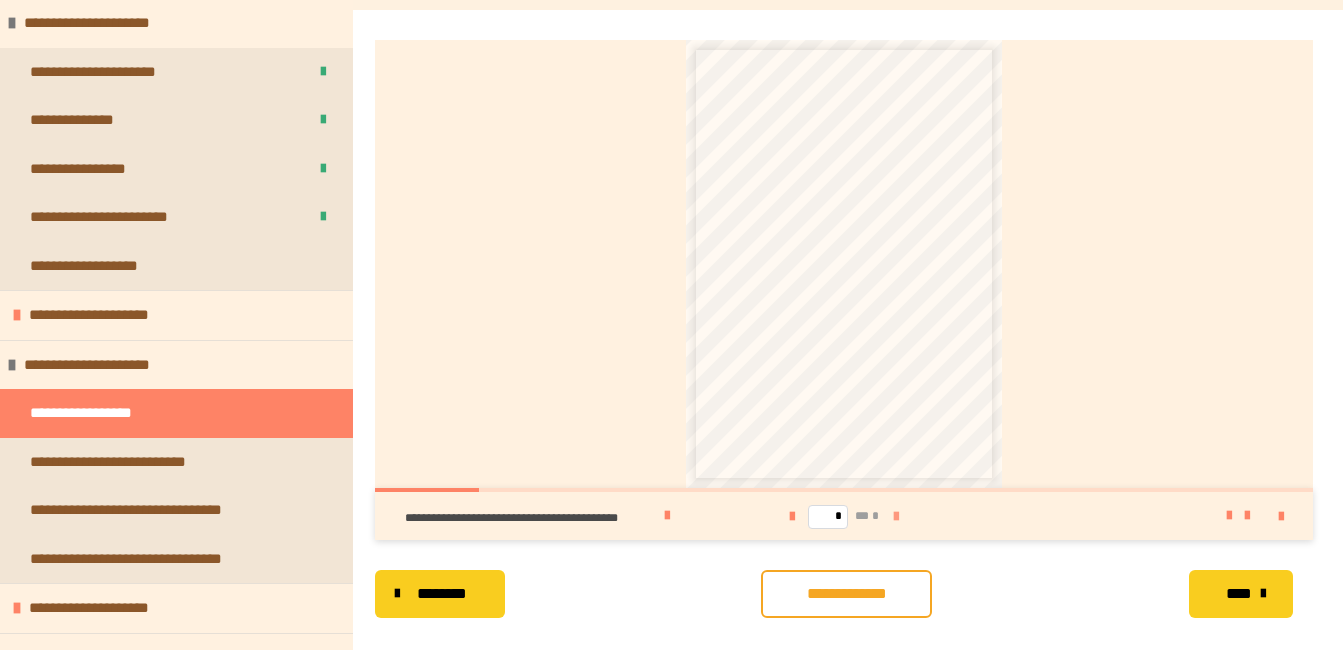 click at bounding box center (896, 517) 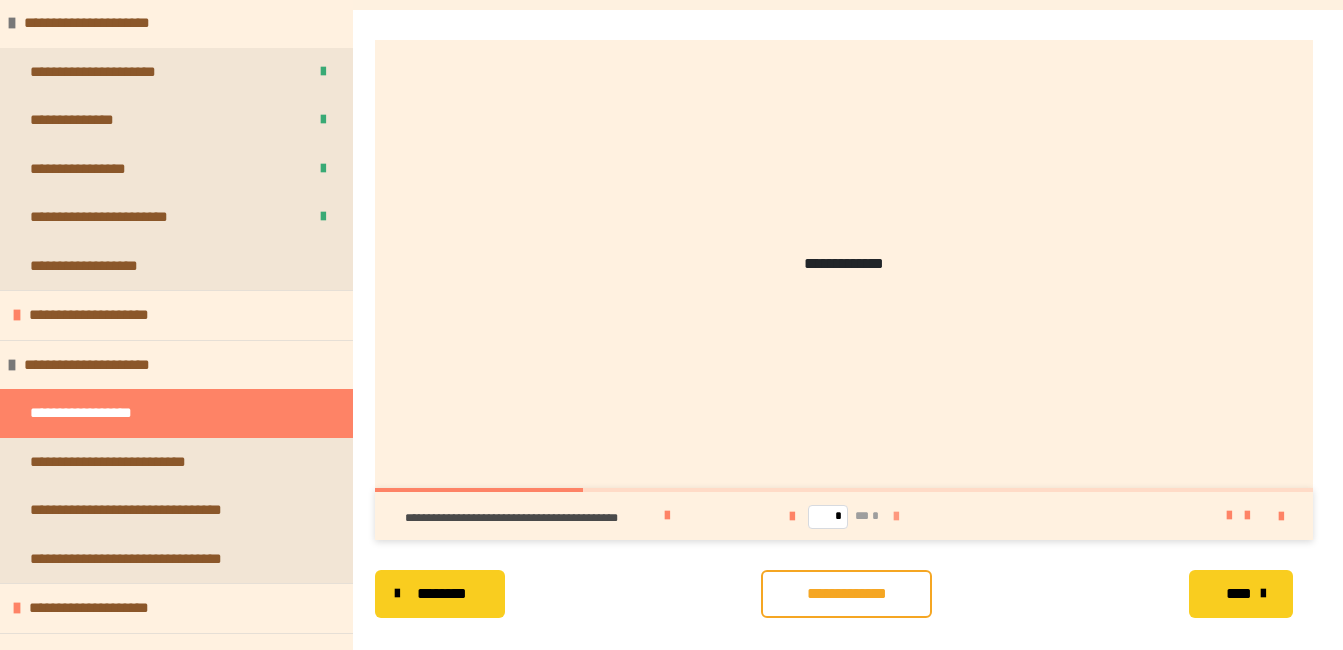type on "*" 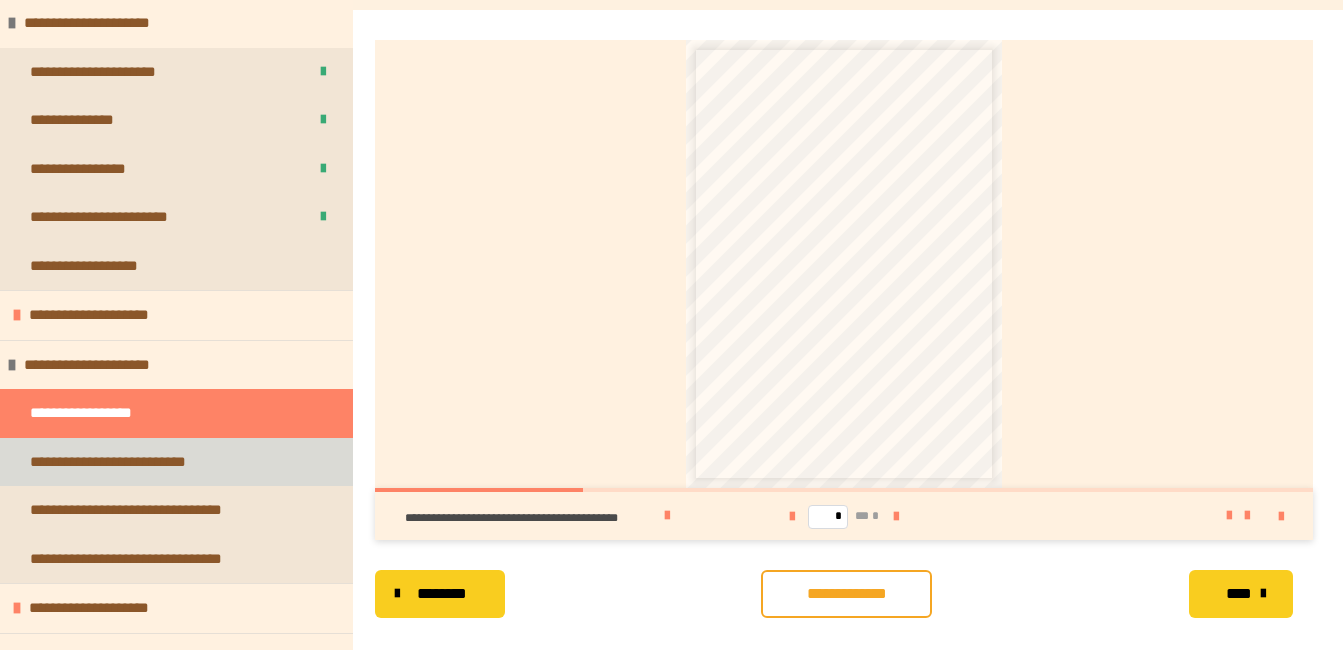 click on "**********" at bounding box center (176, 462) 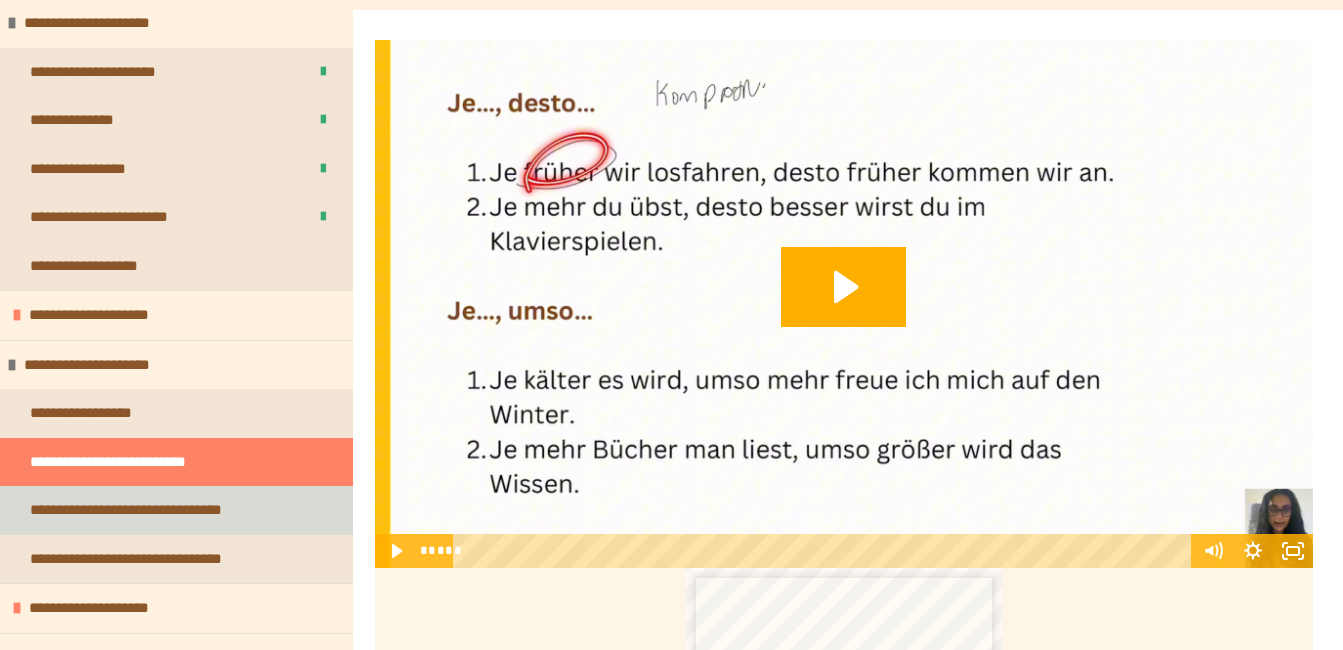 click on "**********" at bounding box center [154, 510] 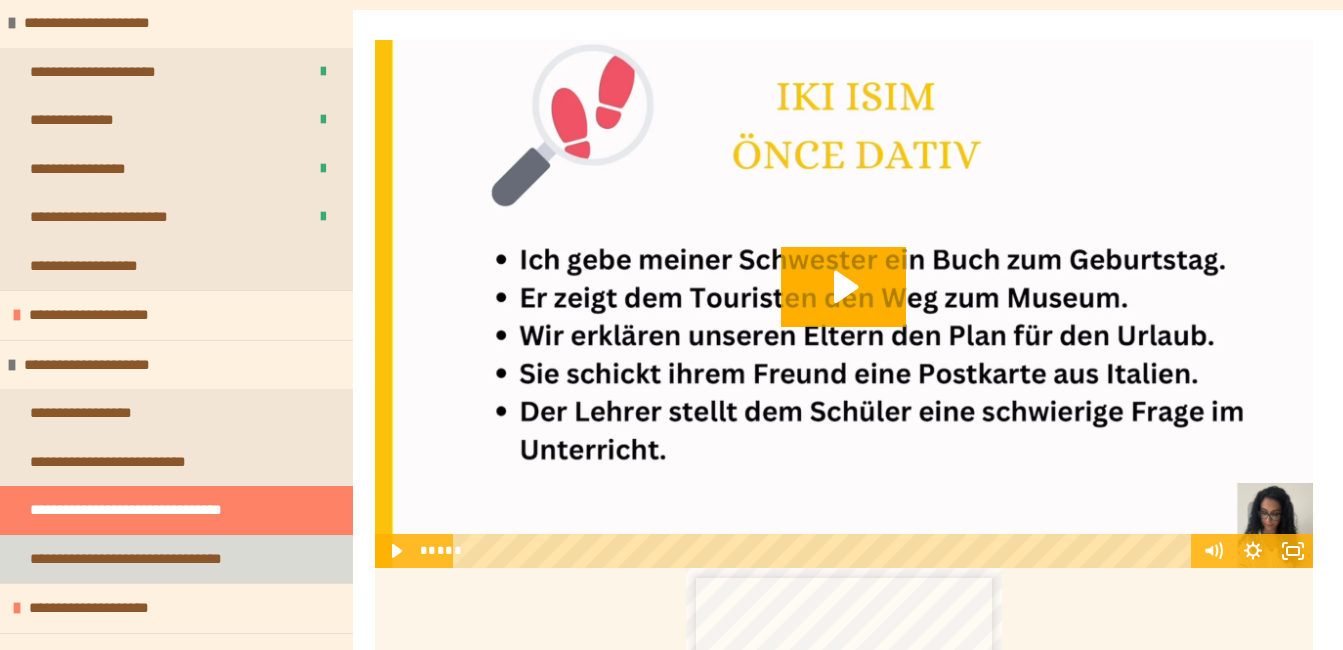 click on "**********" at bounding box center (176, 559) 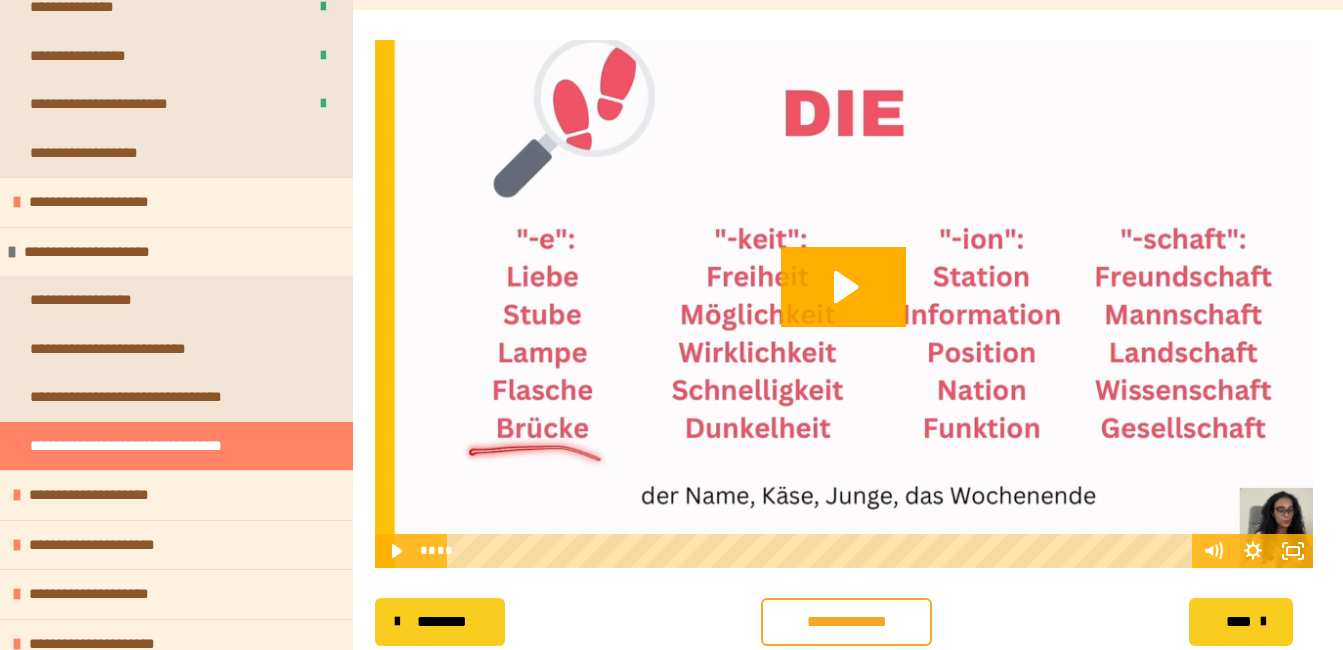 scroll, scrollTop: 966, scrollLeft: 0, axis: vertical 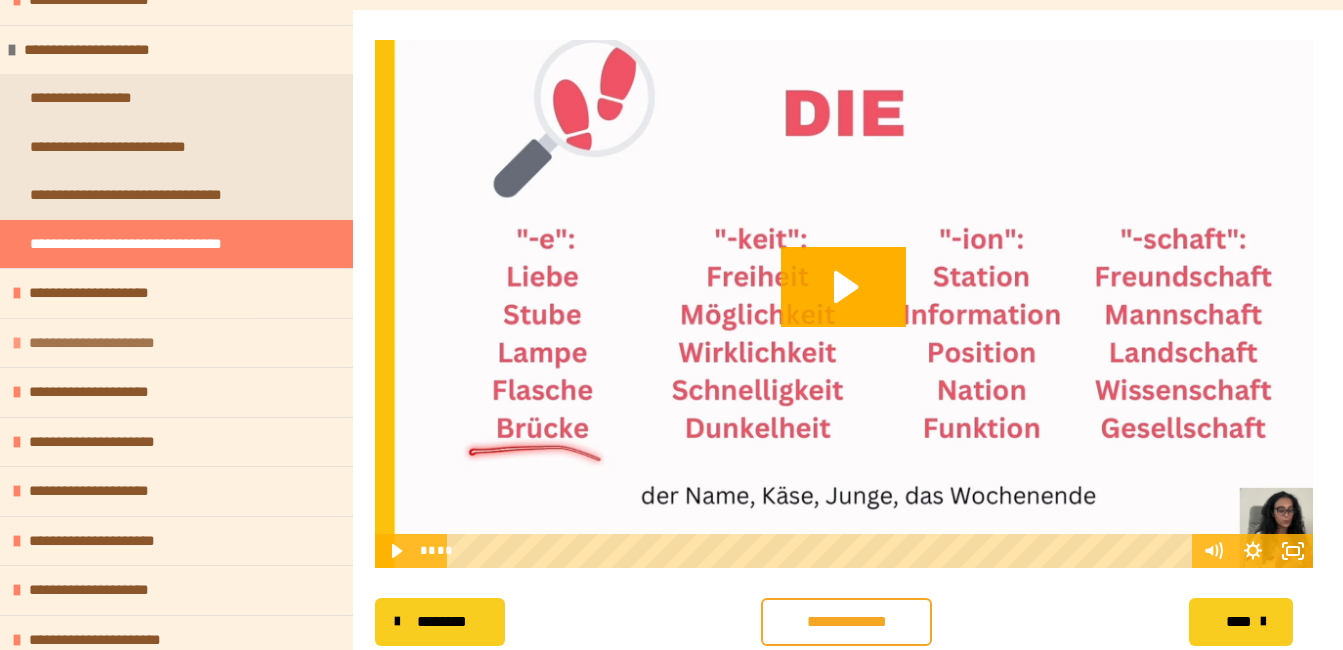 click on "**********" at bounding box center (111, 343) 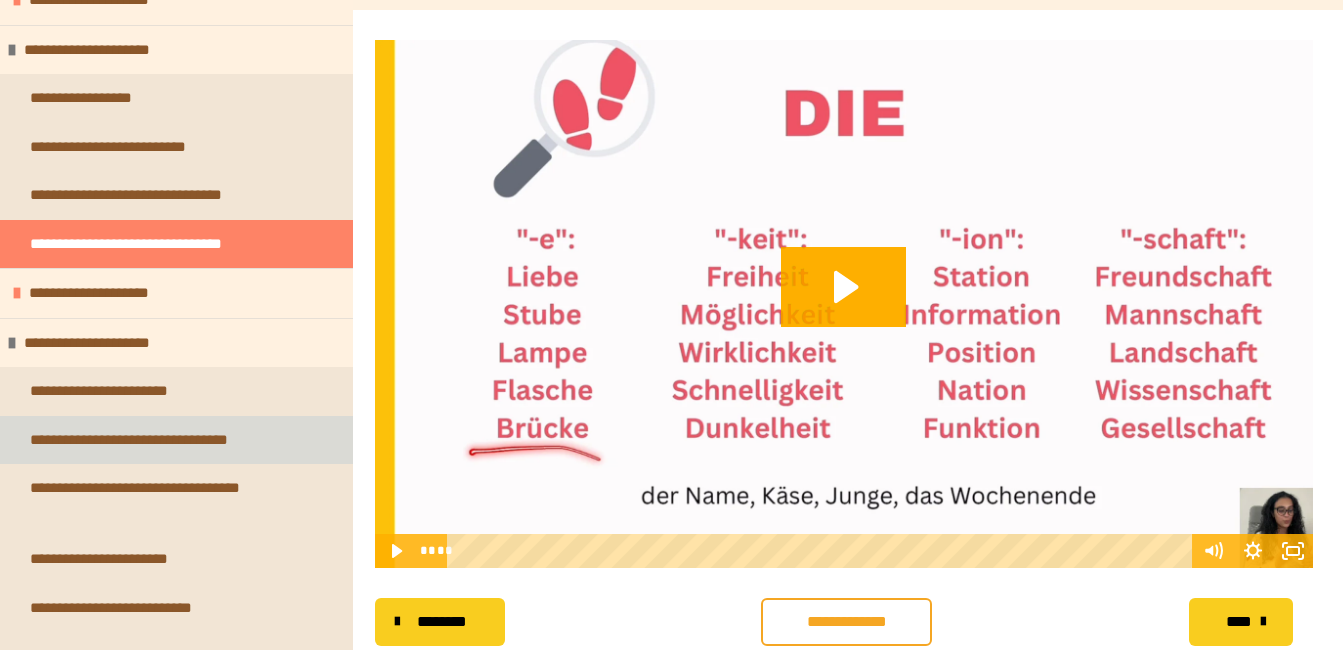 click on "**********" at bounding box center [141, 440] 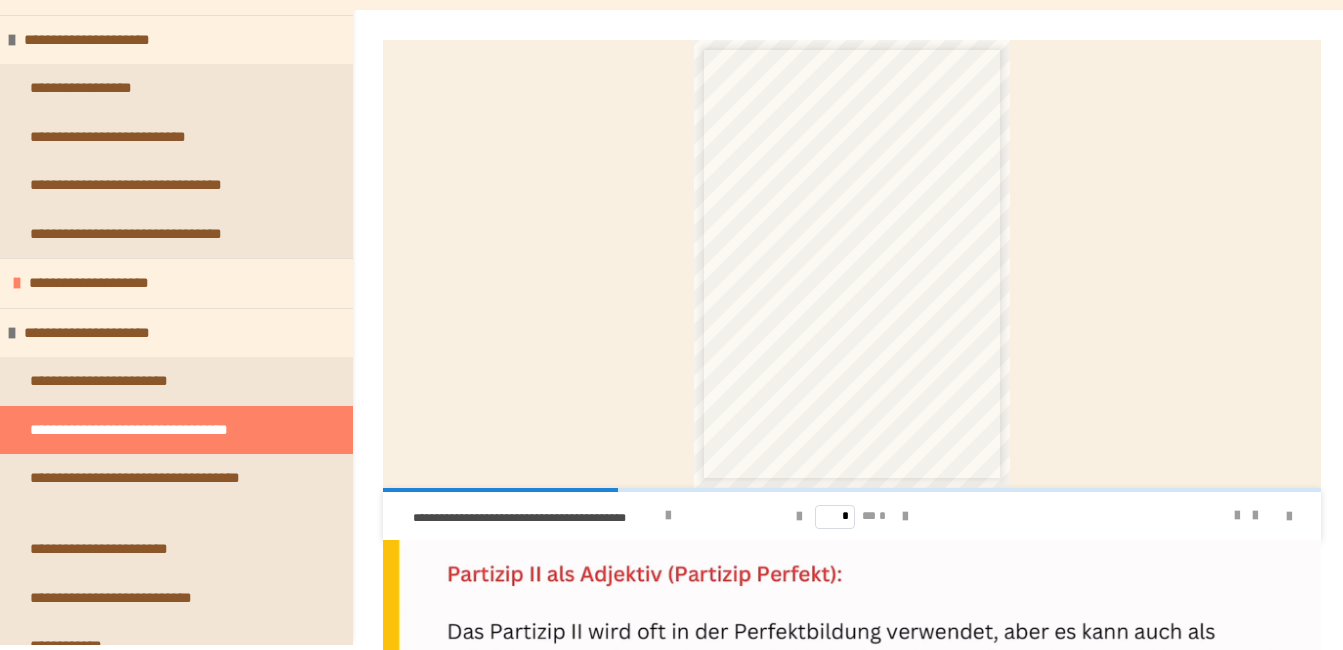 scroll, scrollTop: 0, scrollLeft: 0, axis: both 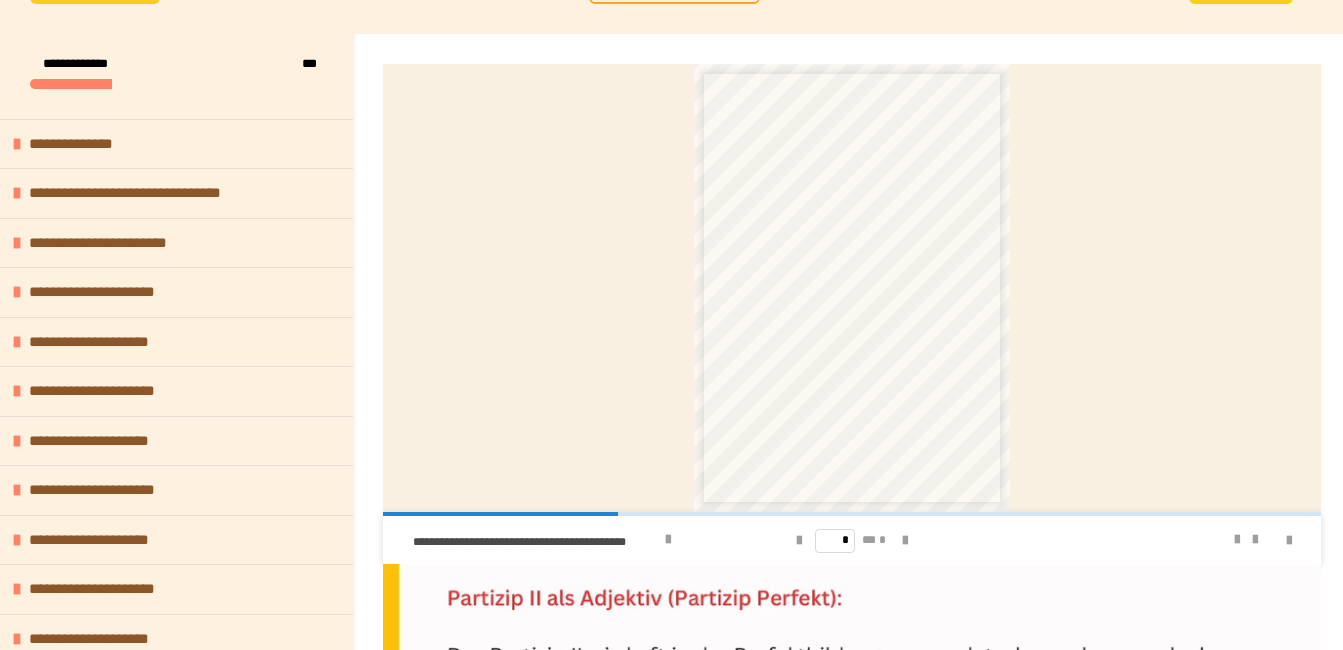 click on "**********" at bounding box center [671, 1070] 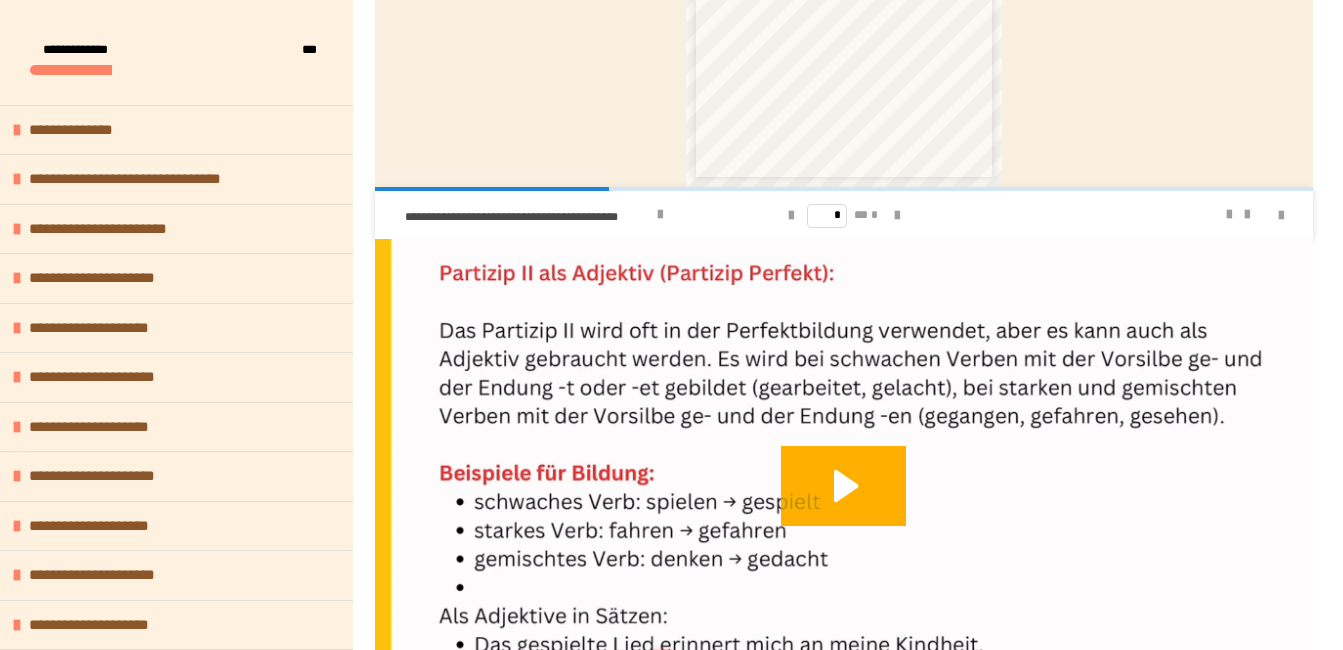 scroll, scrollTop: 743, scrollLeft: 0, axis: vertical 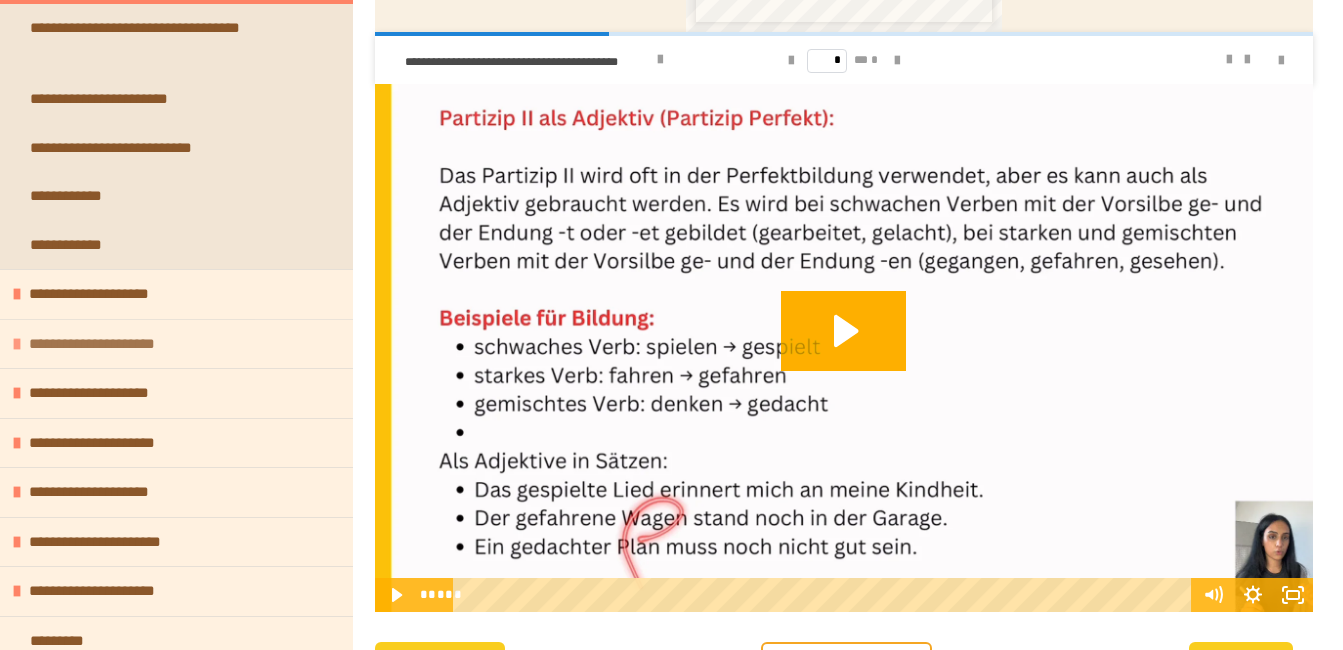 click on "**********" at bounding box center (112, 344) 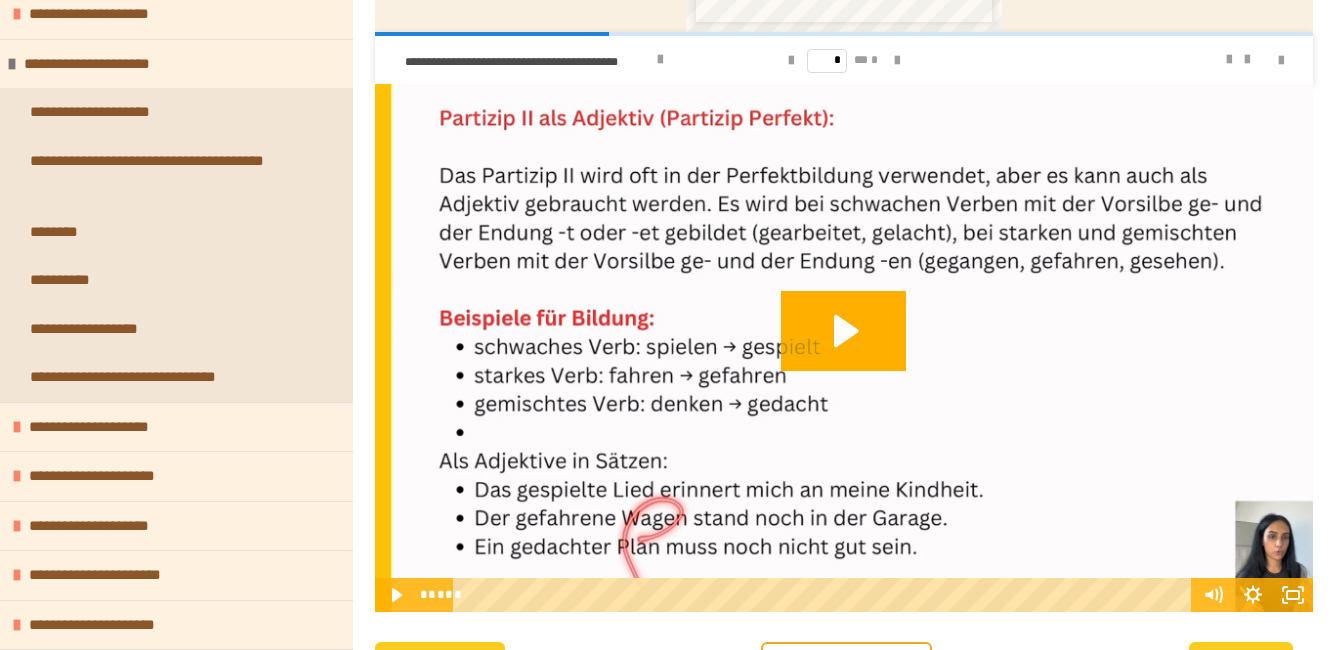 scroll, scrollTop: 1750, scrollLeft: 0, axis: vertical 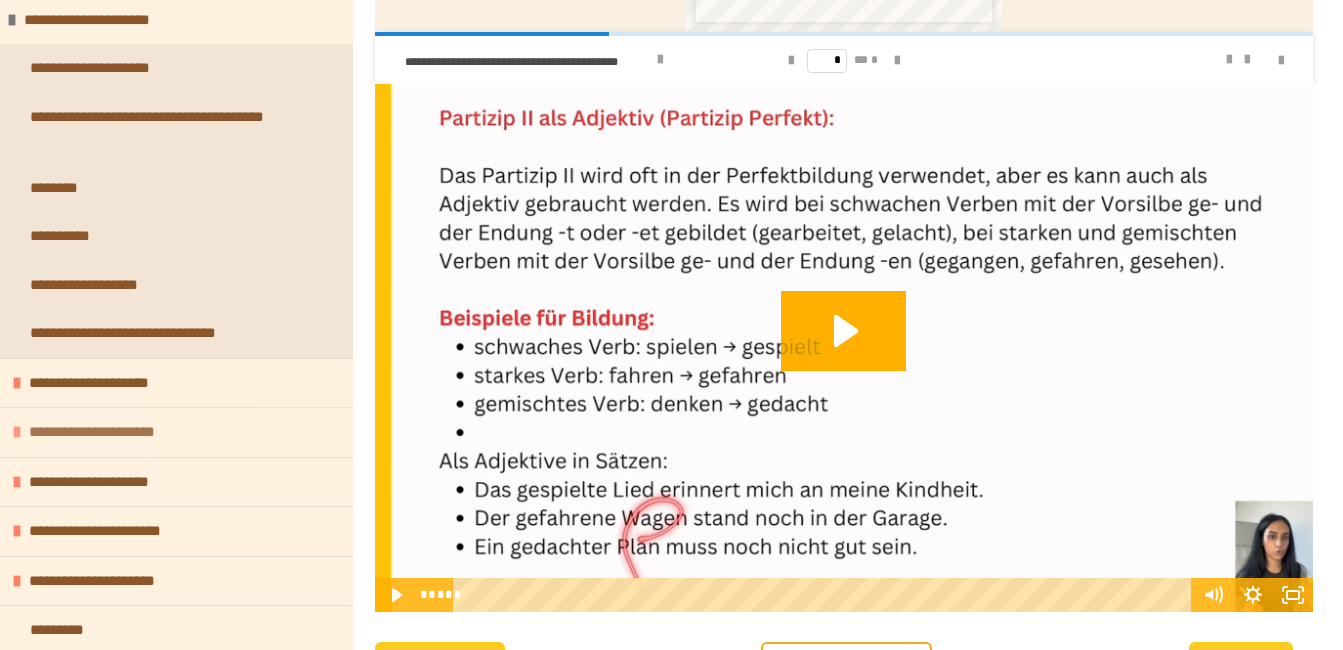 click on "**********" at bounding box center (112, 432) 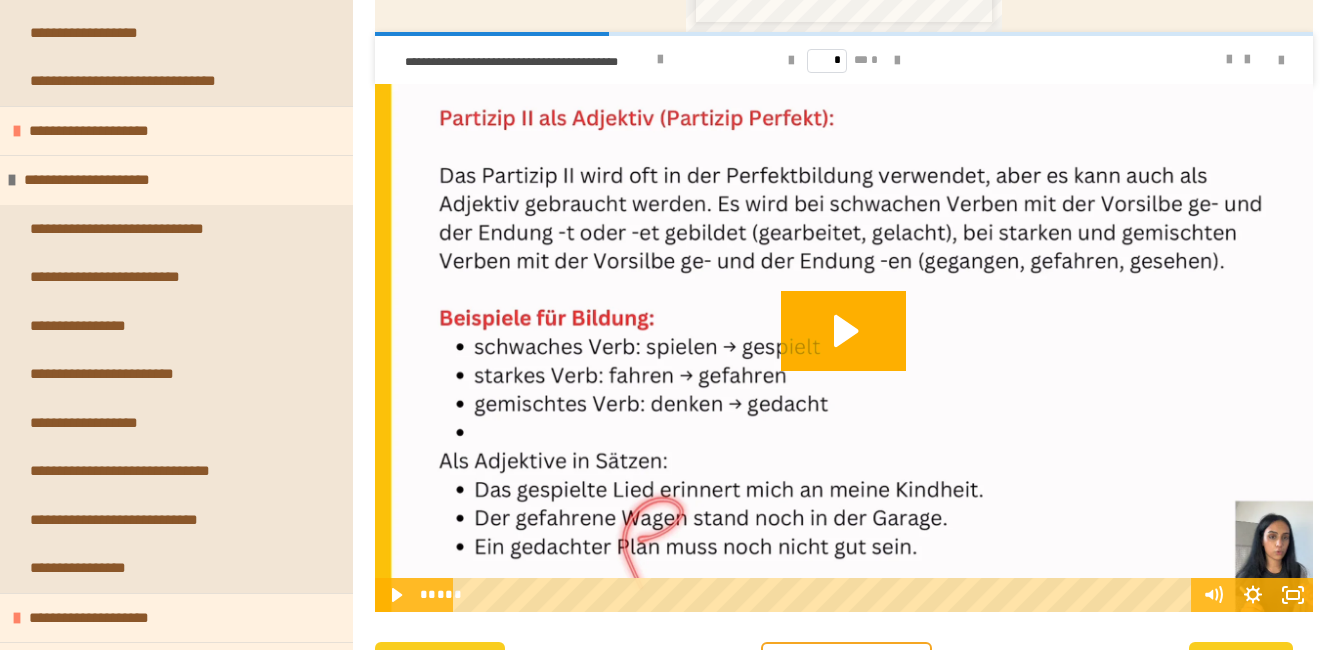 scroll, scrollTop: 2138, scrollLeft: 0, axis: vertical 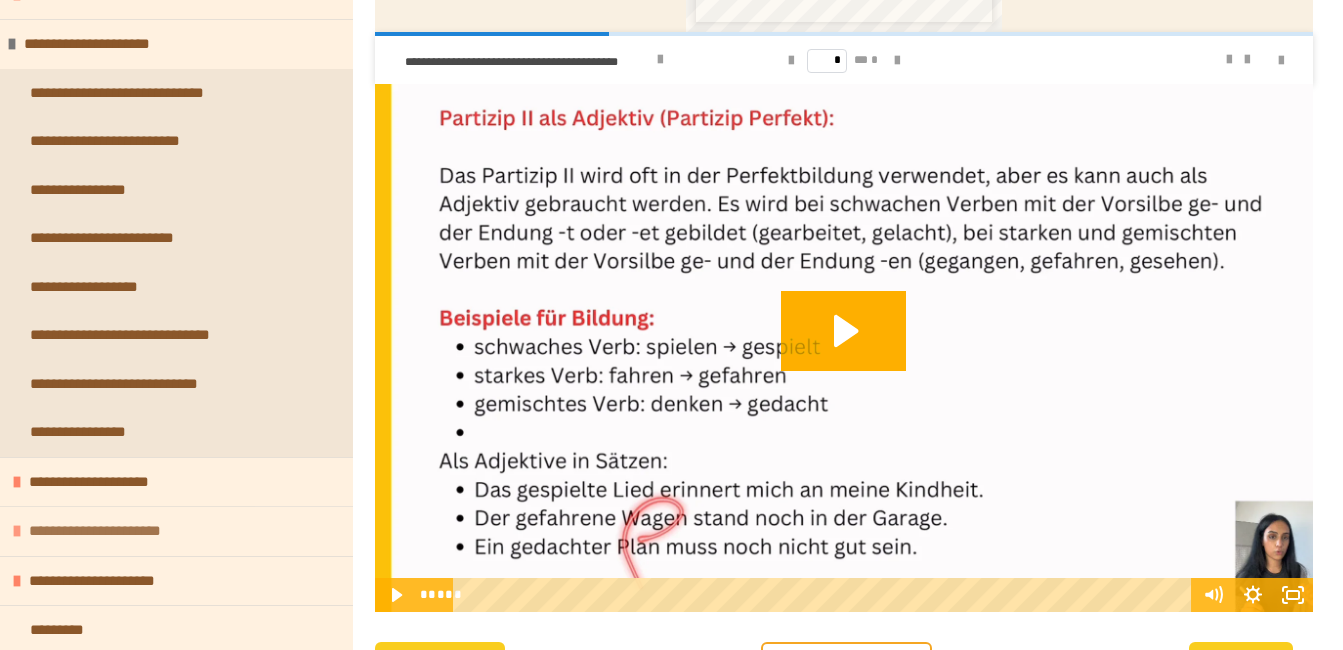 click on "**********" at bounding box center [115, 531] 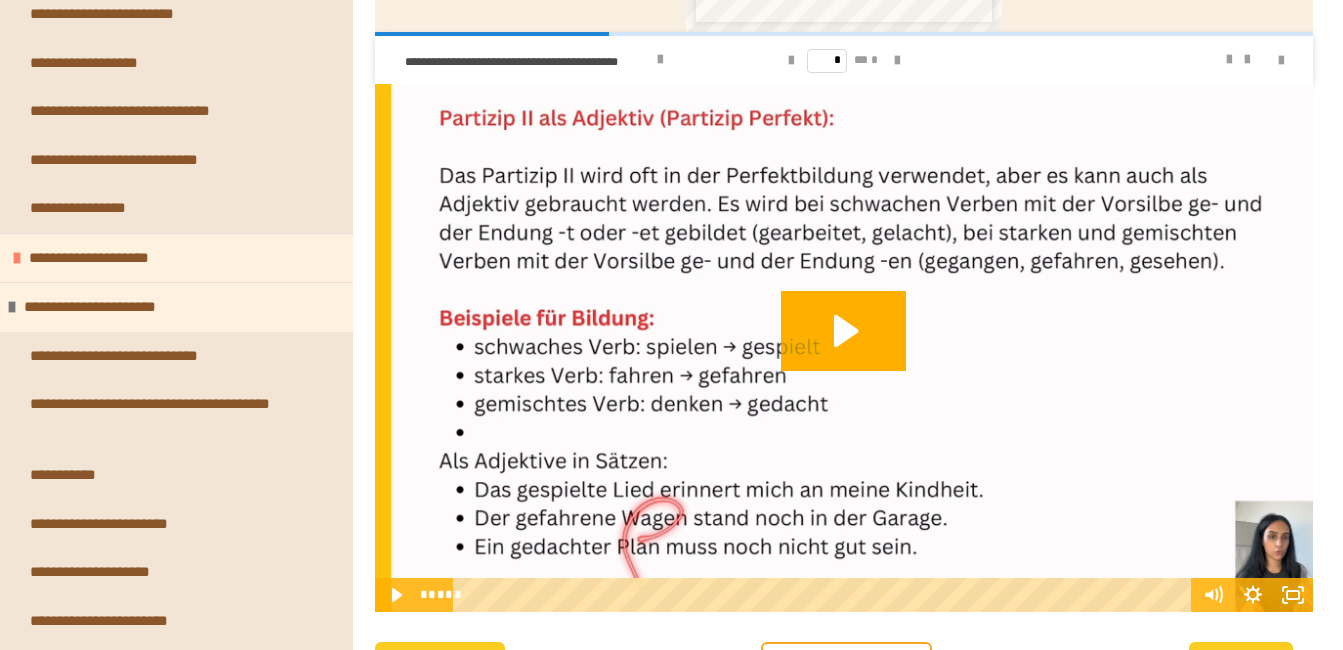 scroll, scrollTop: 2597, scrollLeft: 0, axis: vertical 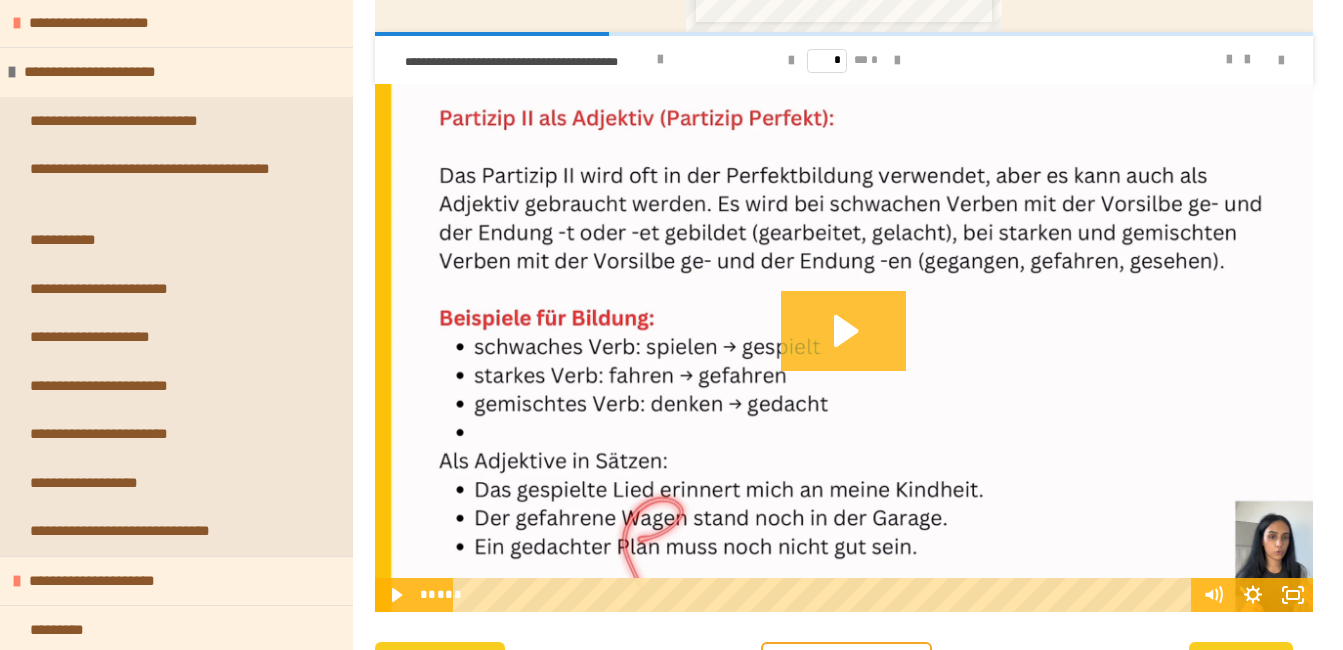 click 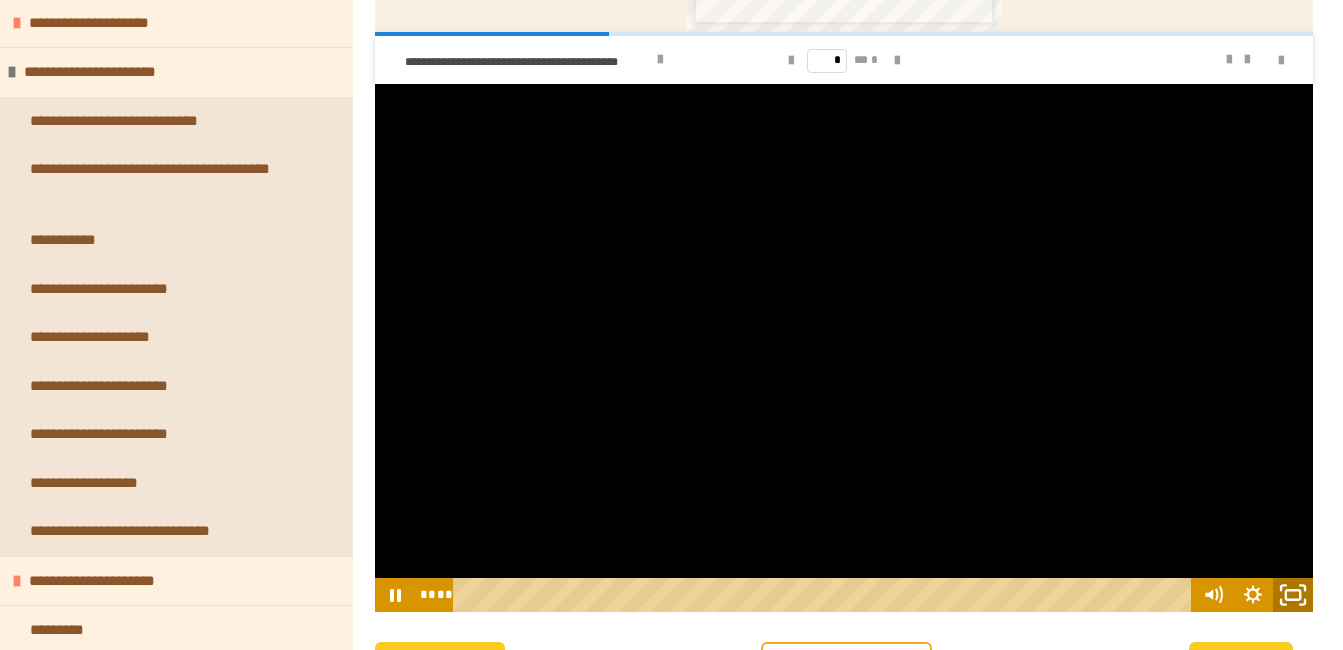 click 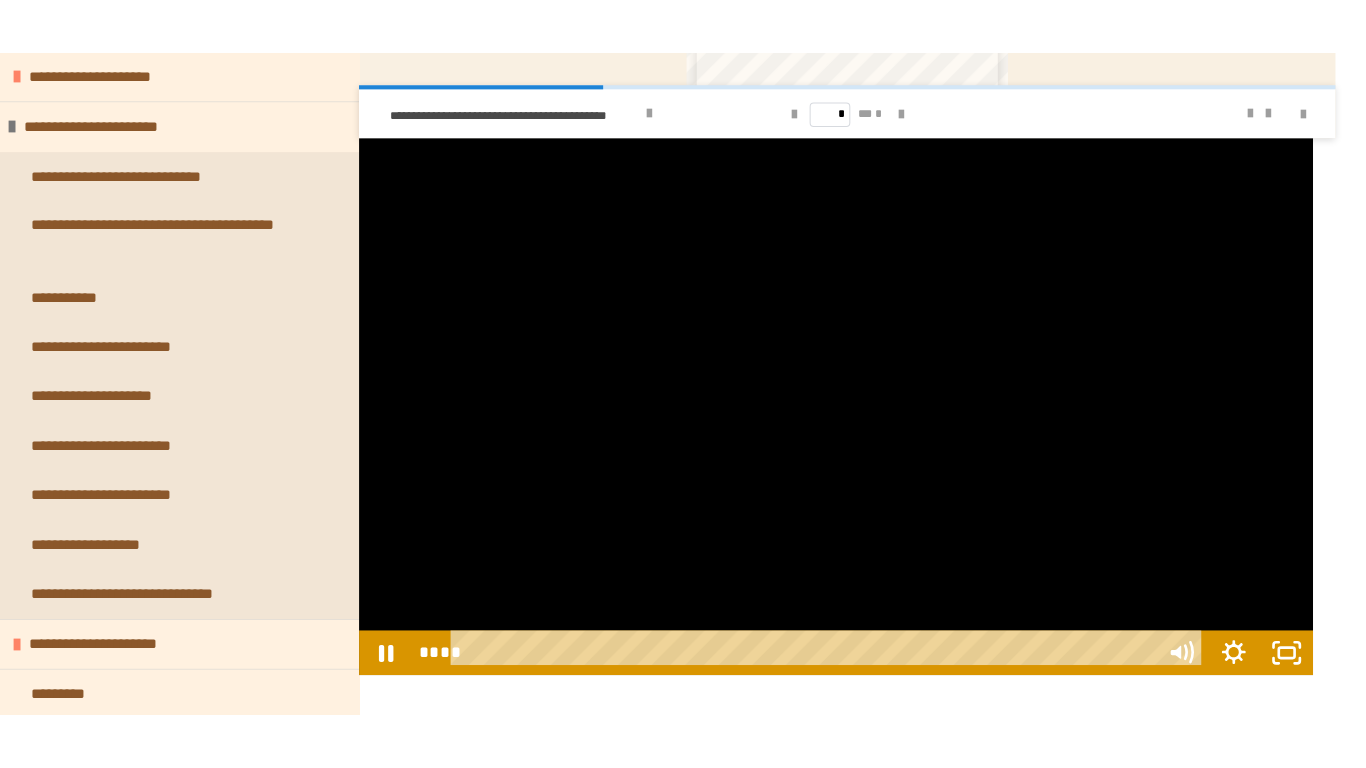 scroll, scrollTop: 738, scrollLeft: 0, axis: vertical 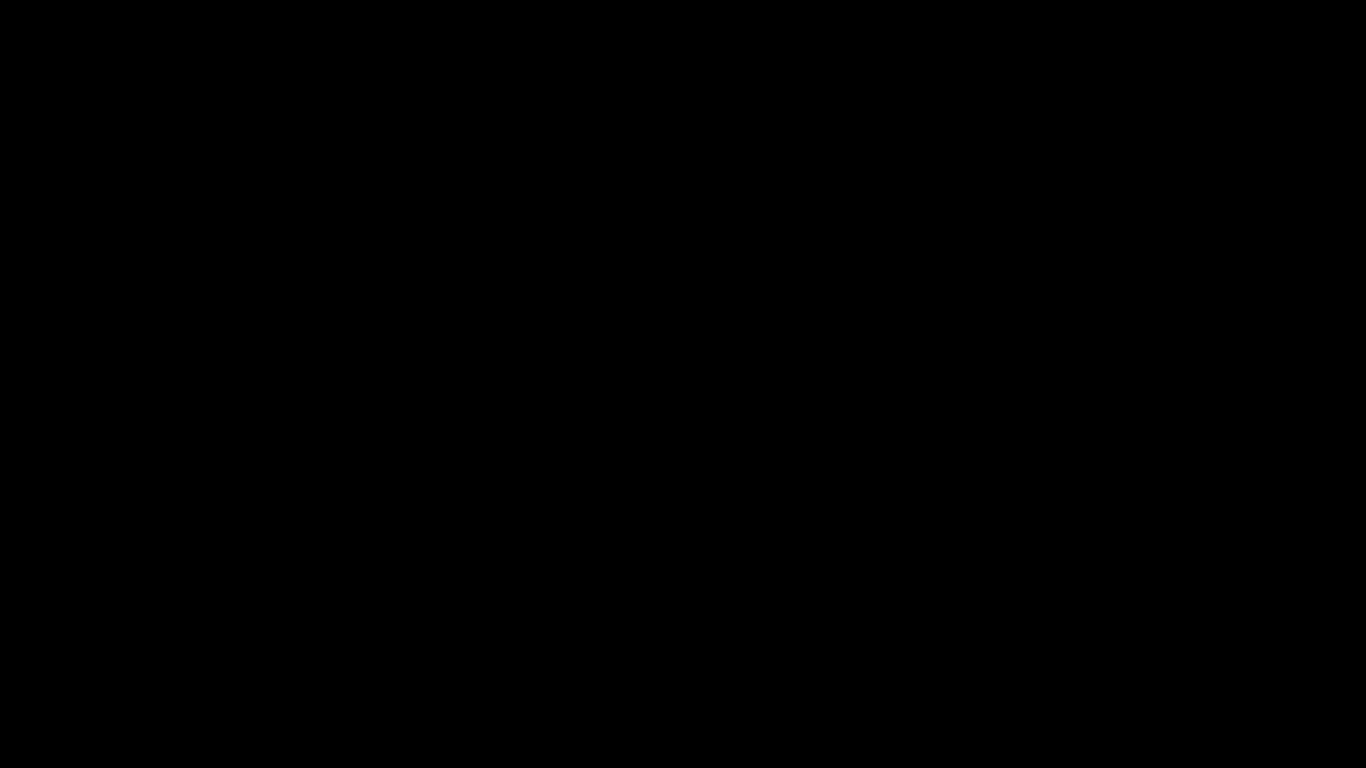 type 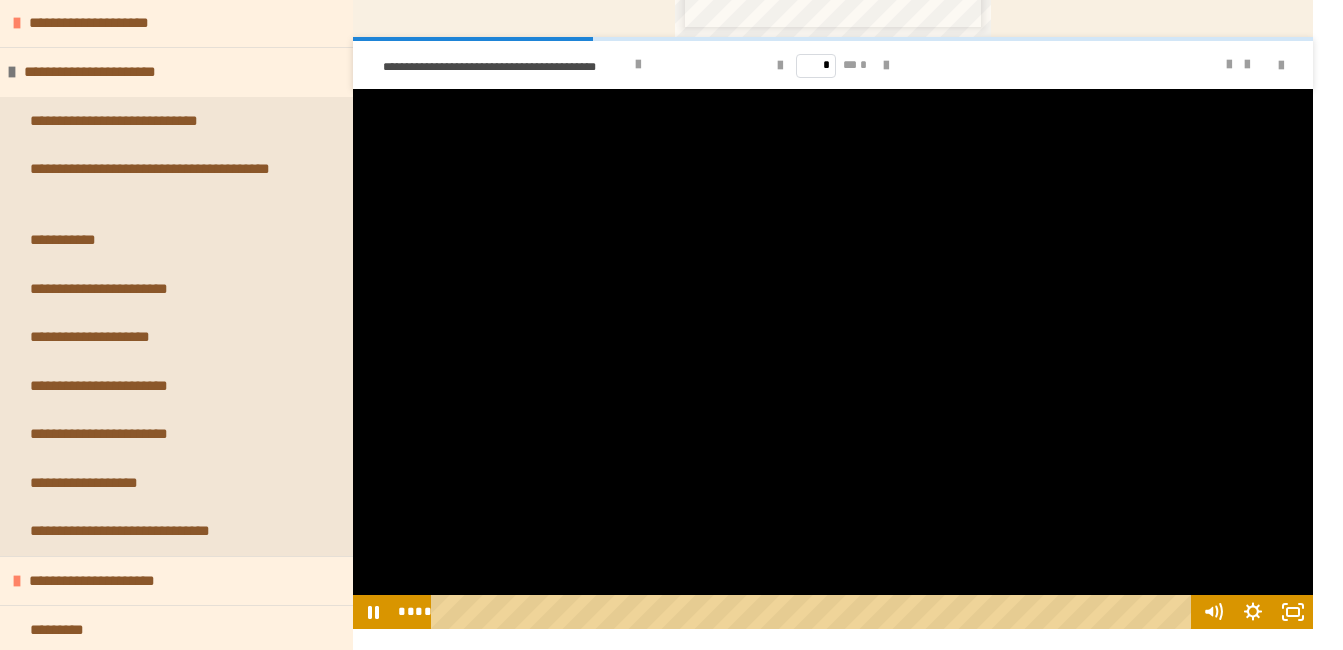 click at bounding box center [833, 359] 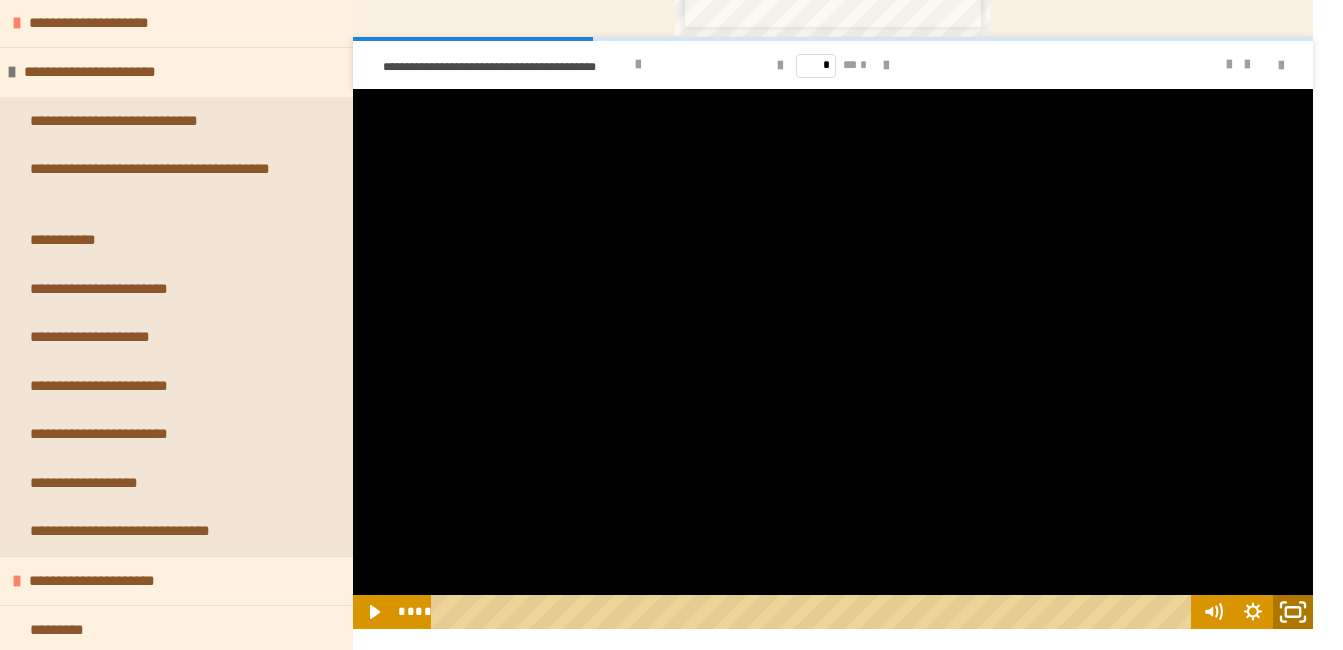 click 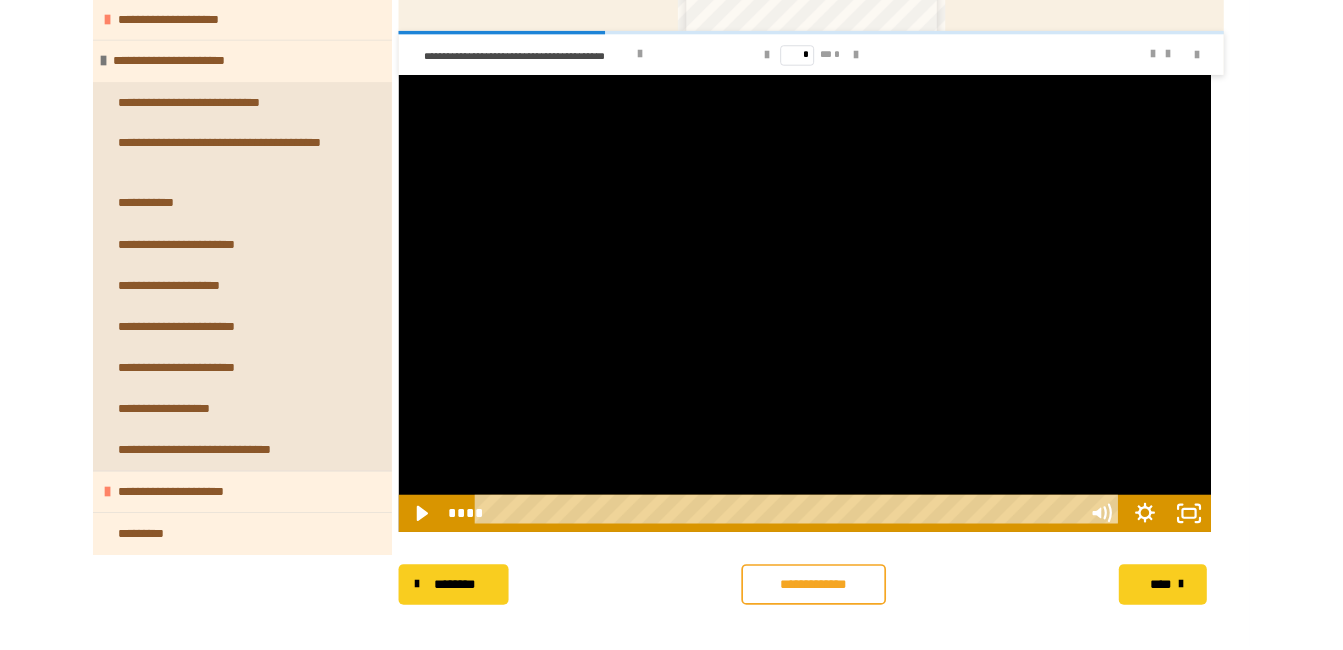 scroll, scrollTop: 2479, scrollLeft: 0, axis: vertical 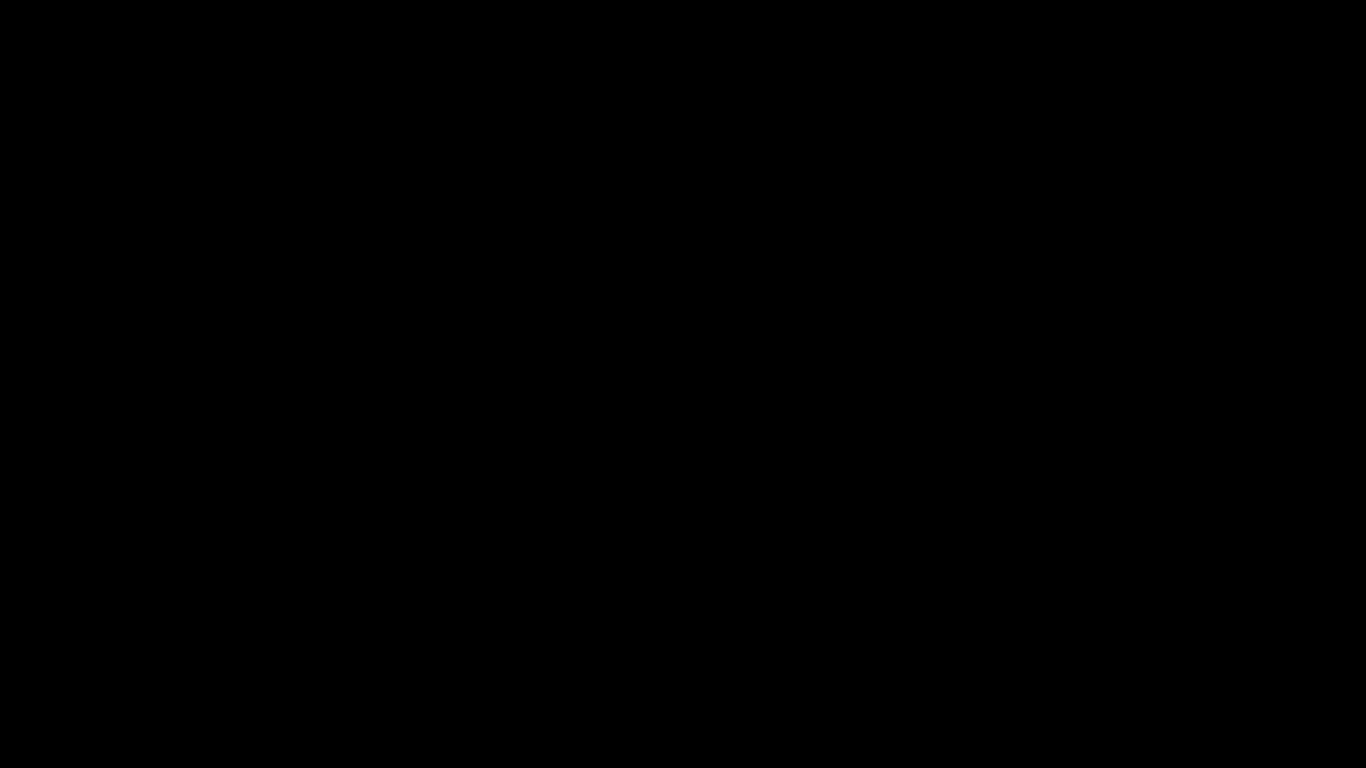 click at bounding box center (1340, 746) 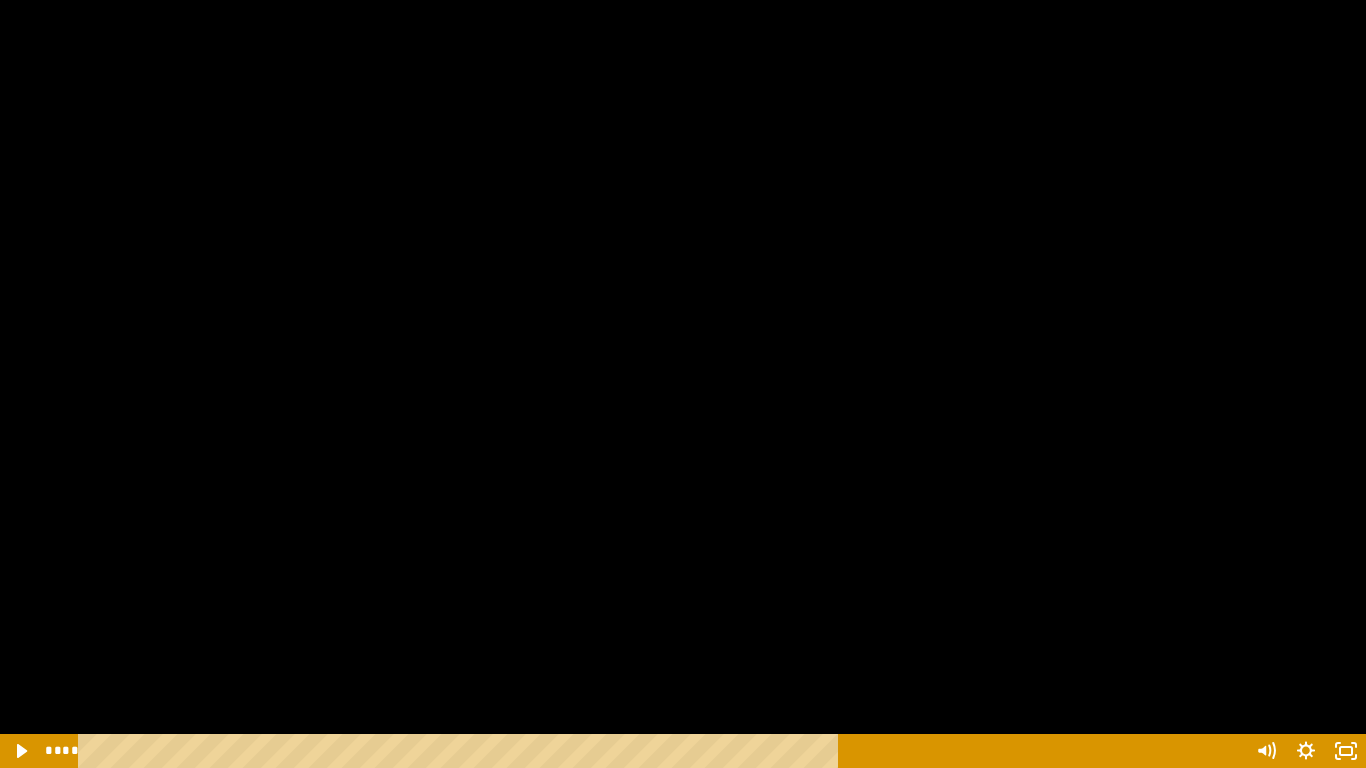 scroll, scrollTop: 2597, scrollLeft: 0, axis: vertical 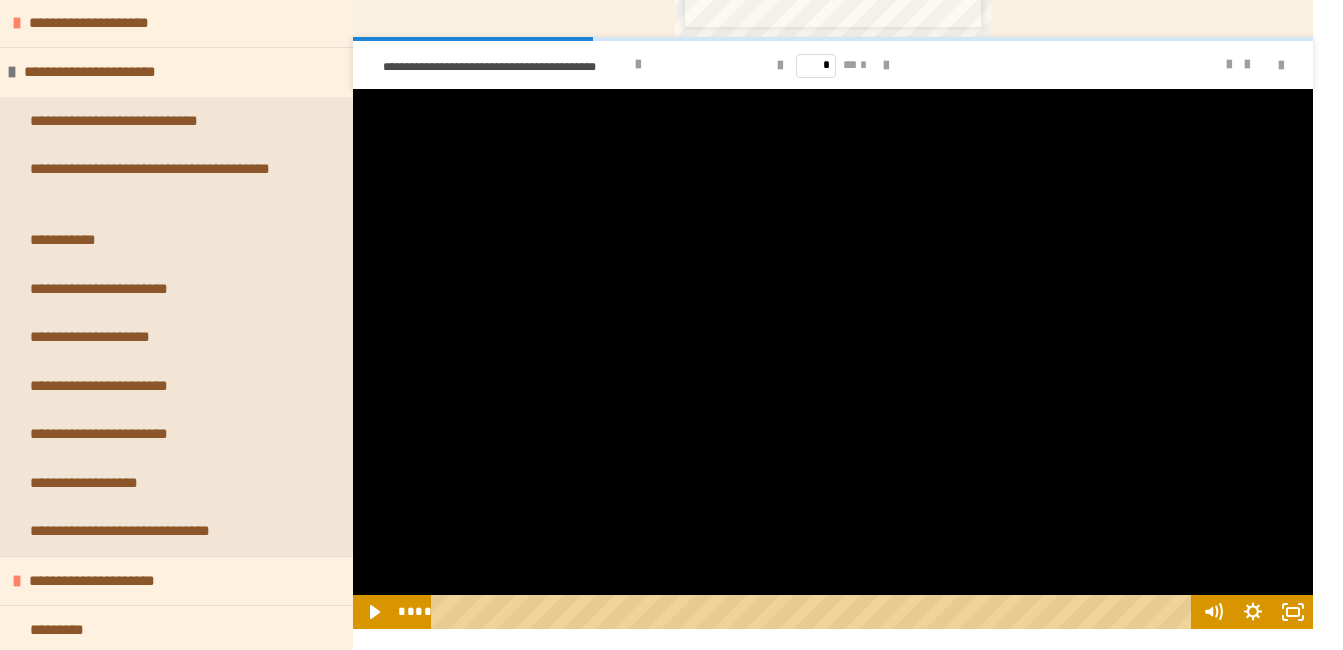 click at bounding box center [833, 359] 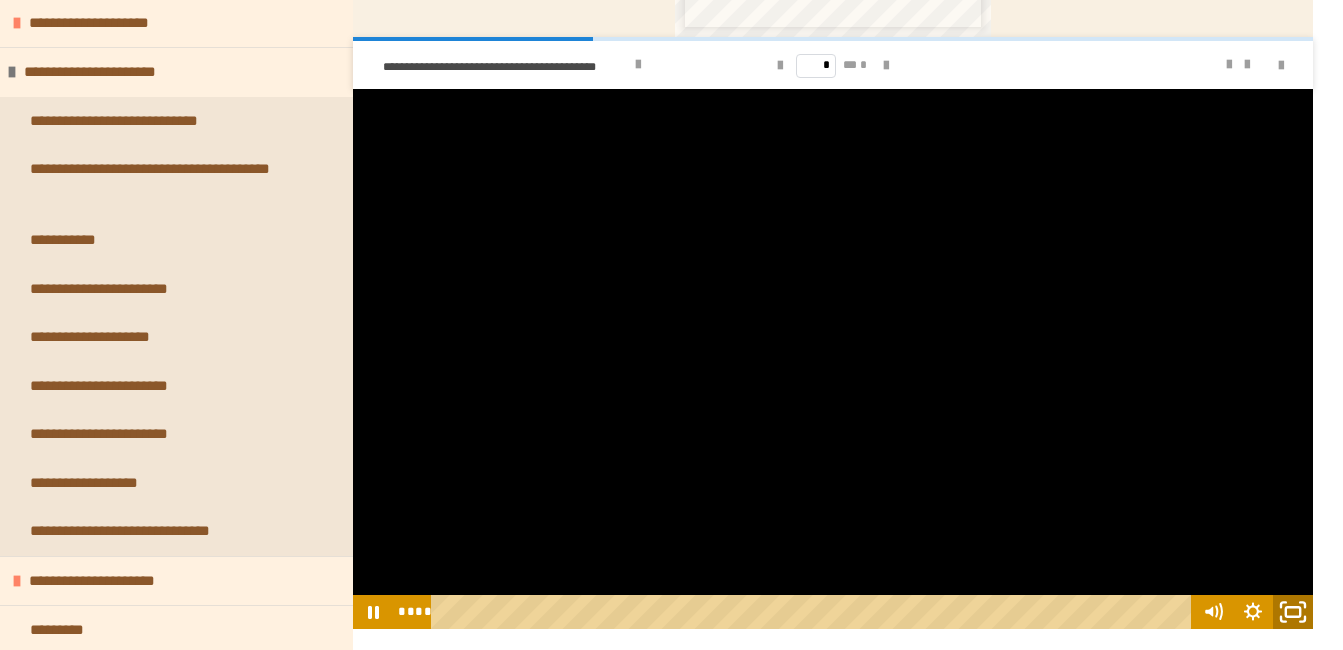 click 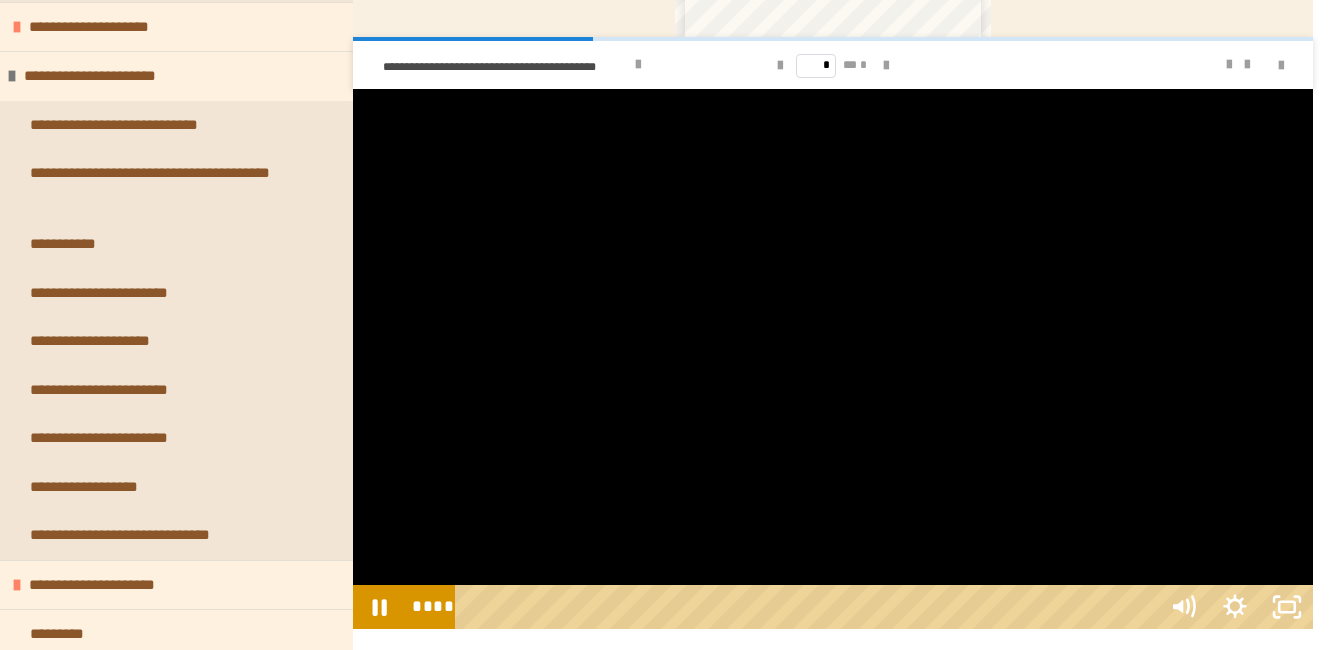 scroll, scrollTop: 2479, scrollLeft: 0, axis: vertical 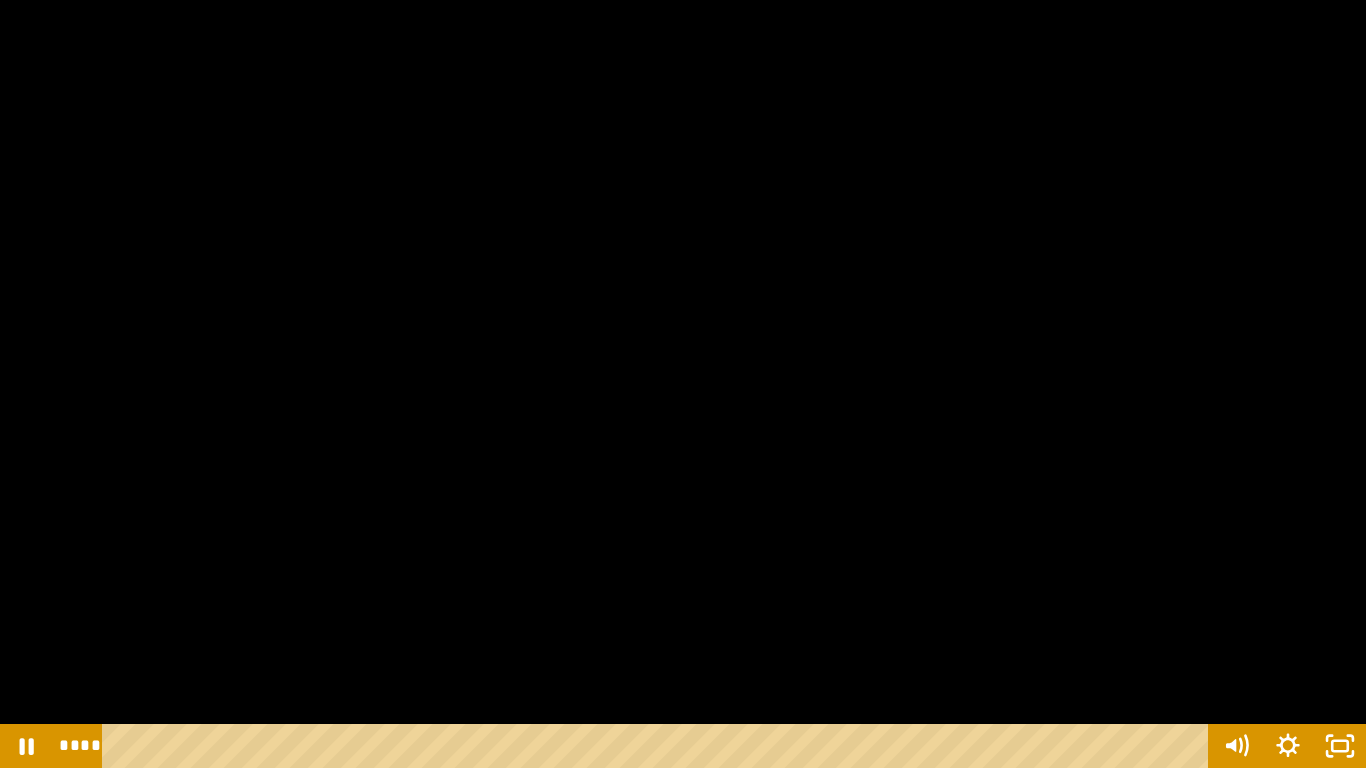 click at bounding box center (683, 384) 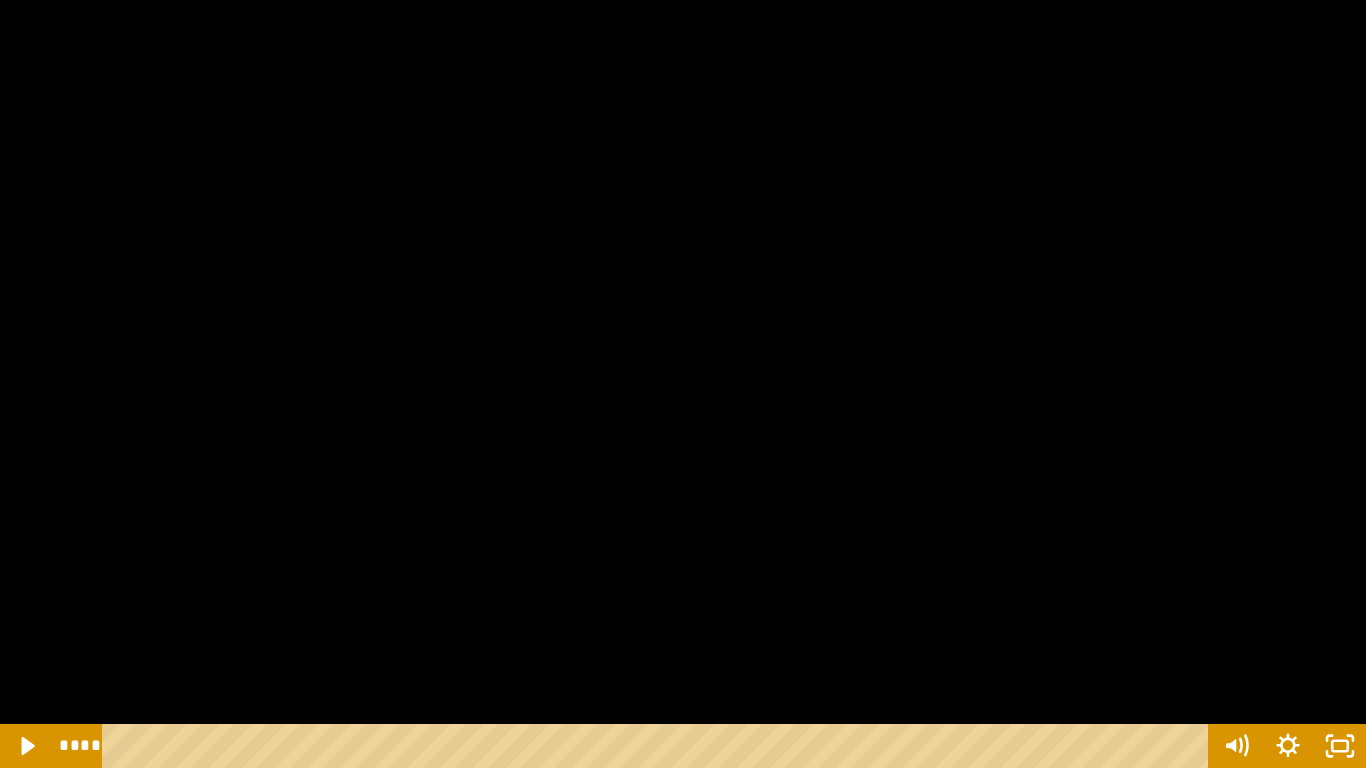 click at bounding box center [683, 384] 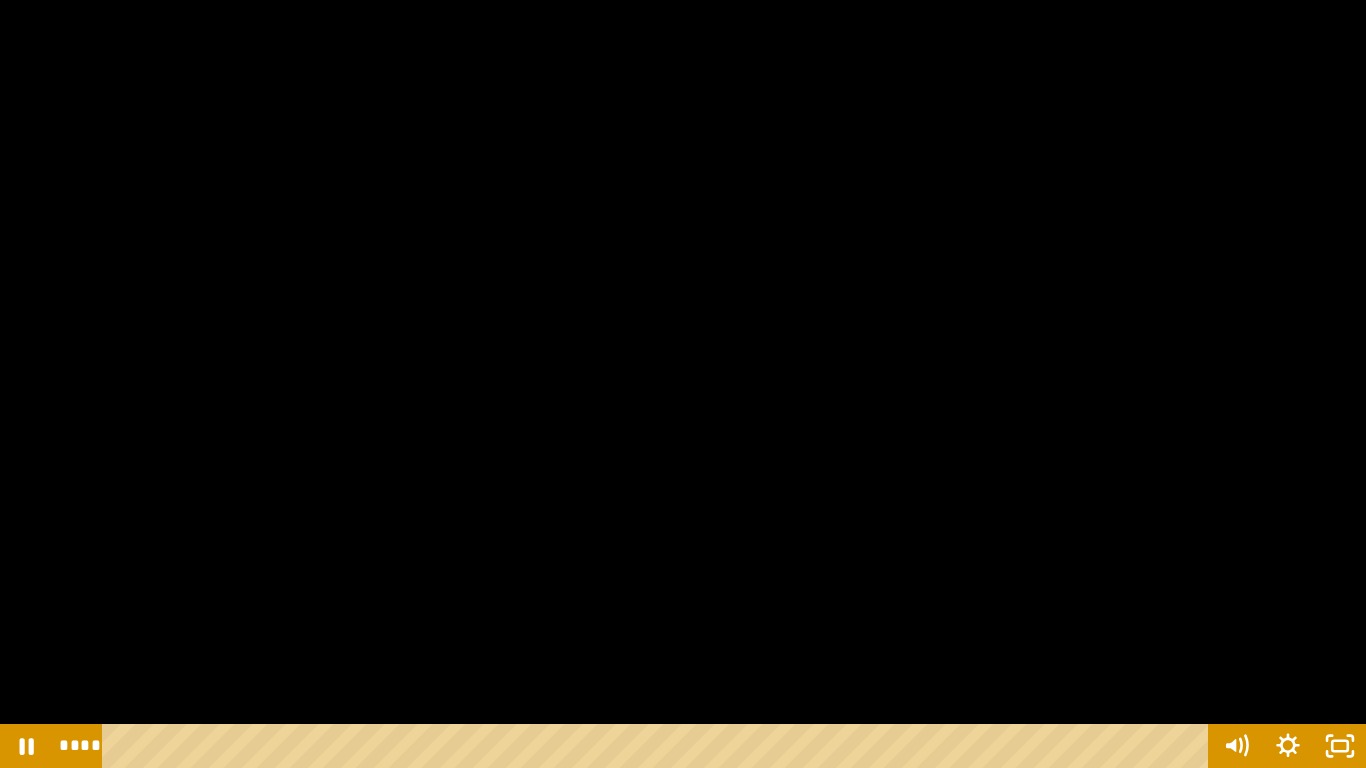 click at bounding box center (683, 384) 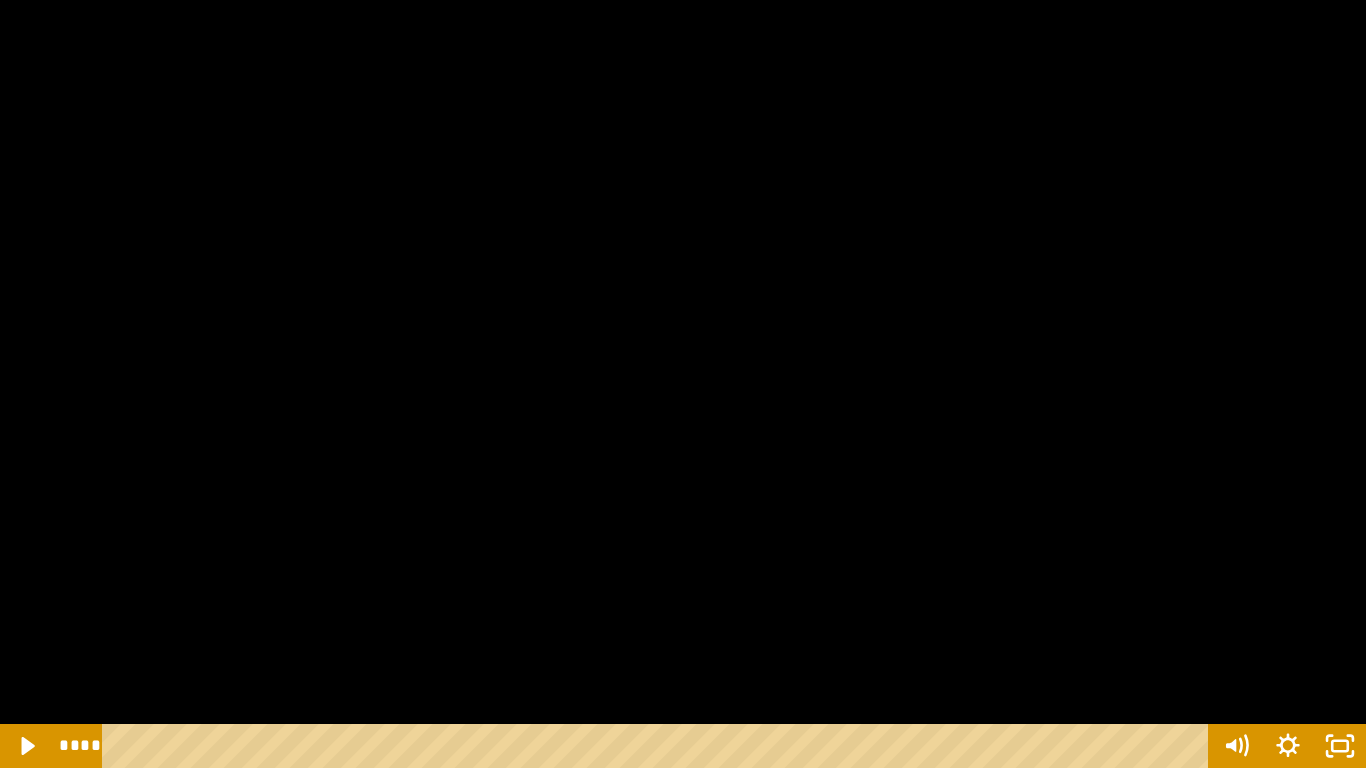 click at bounding box center (683, 384) 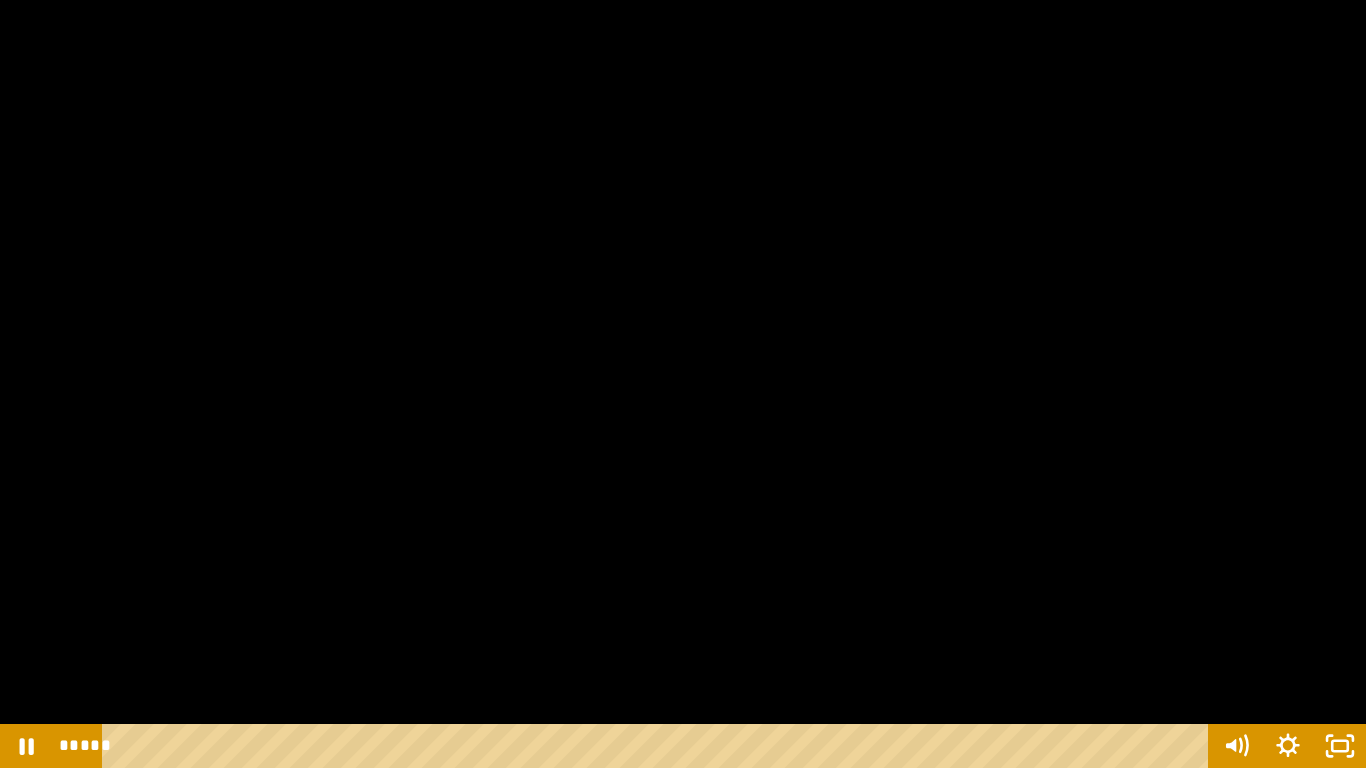 type 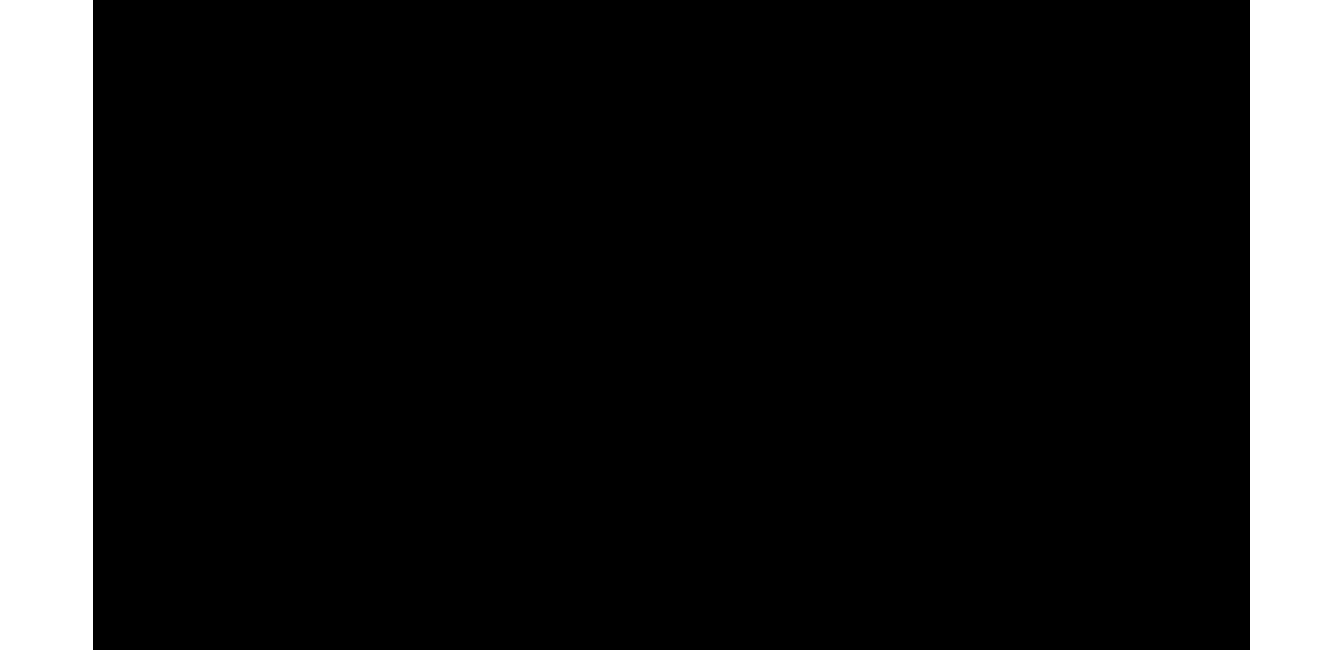 scroll, scrollTop: 2597, scrollLeft: 0, axis: vertical 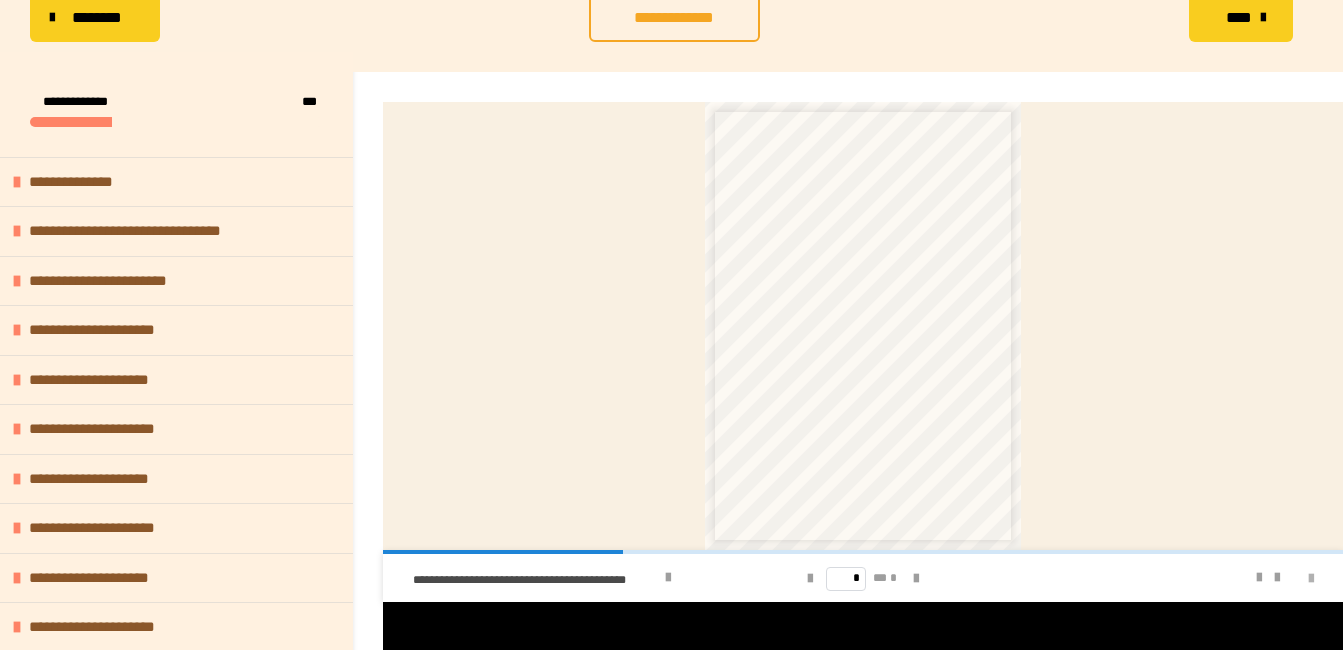 click at bounding box center [1311, 579] 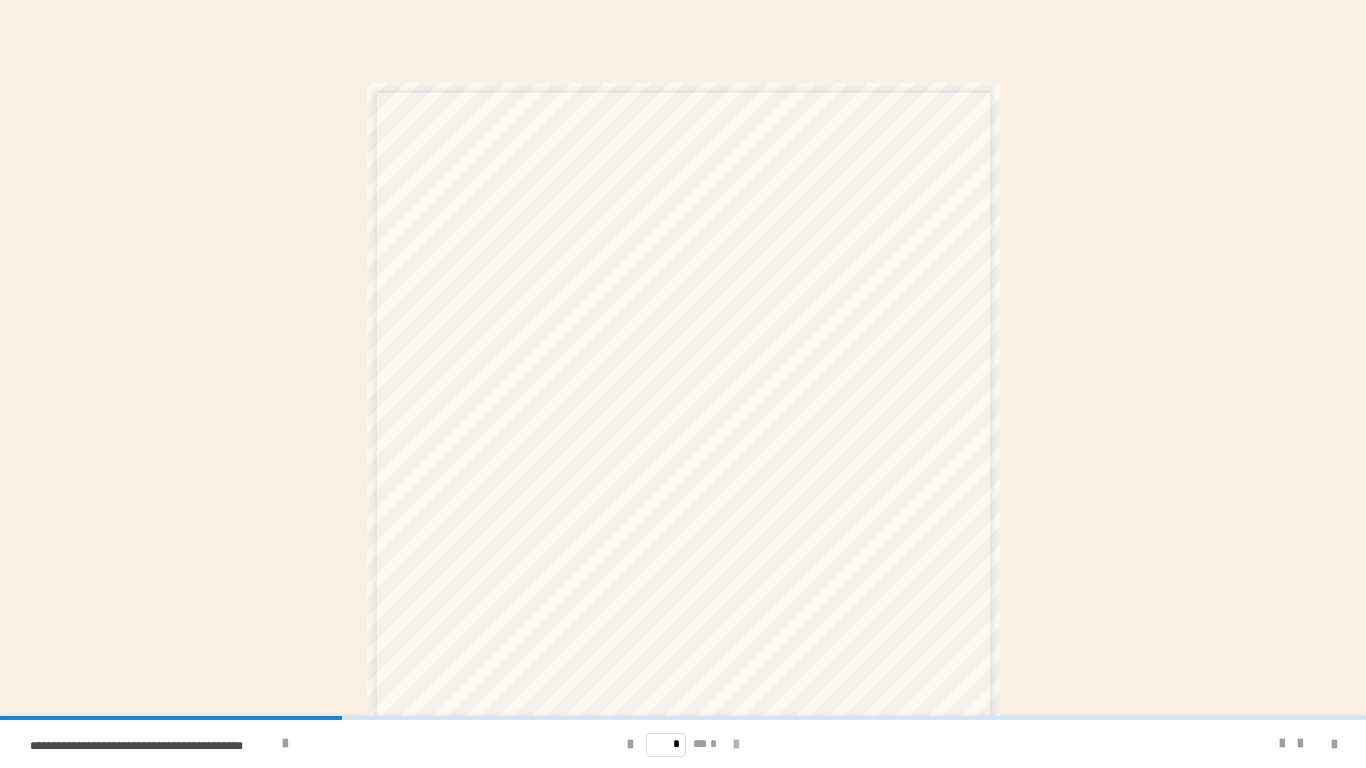 click at bounding box center [736, 745] 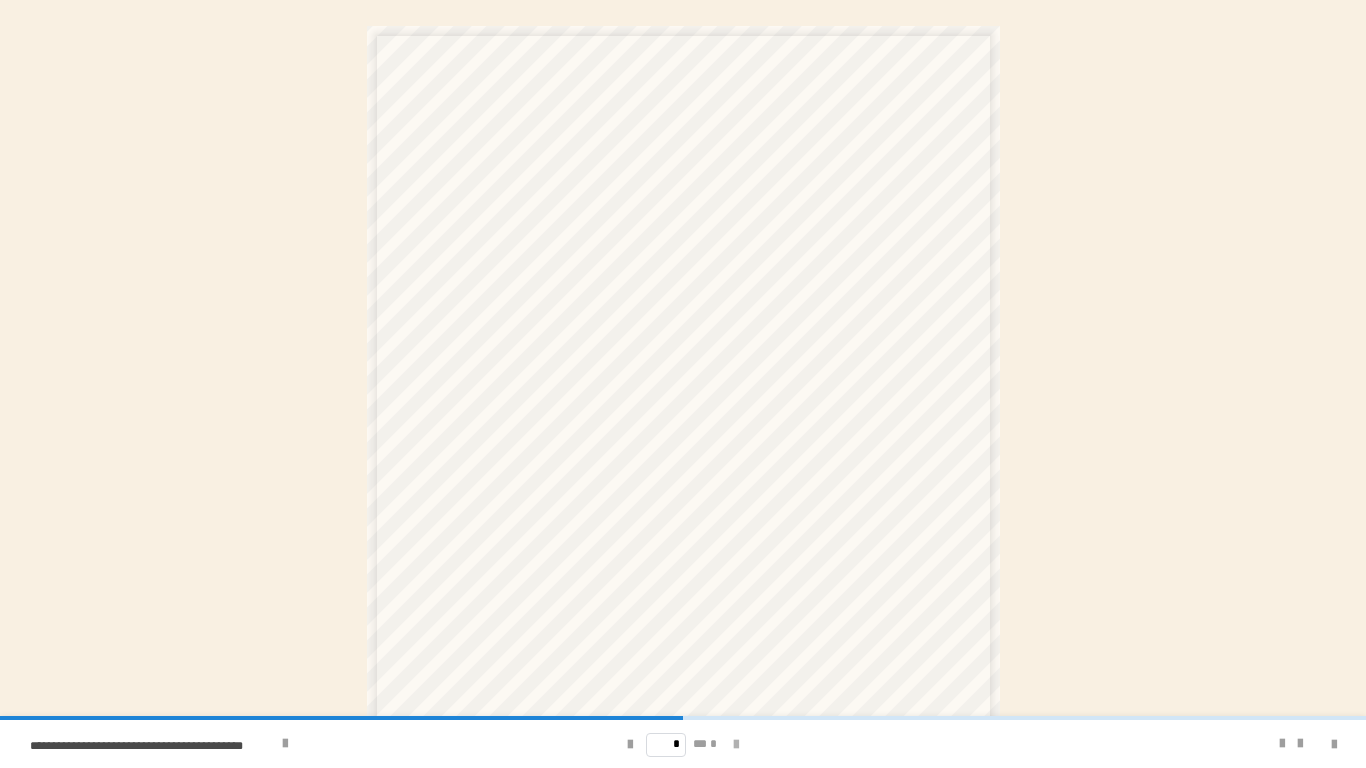 click at bounding box center (736, 745) 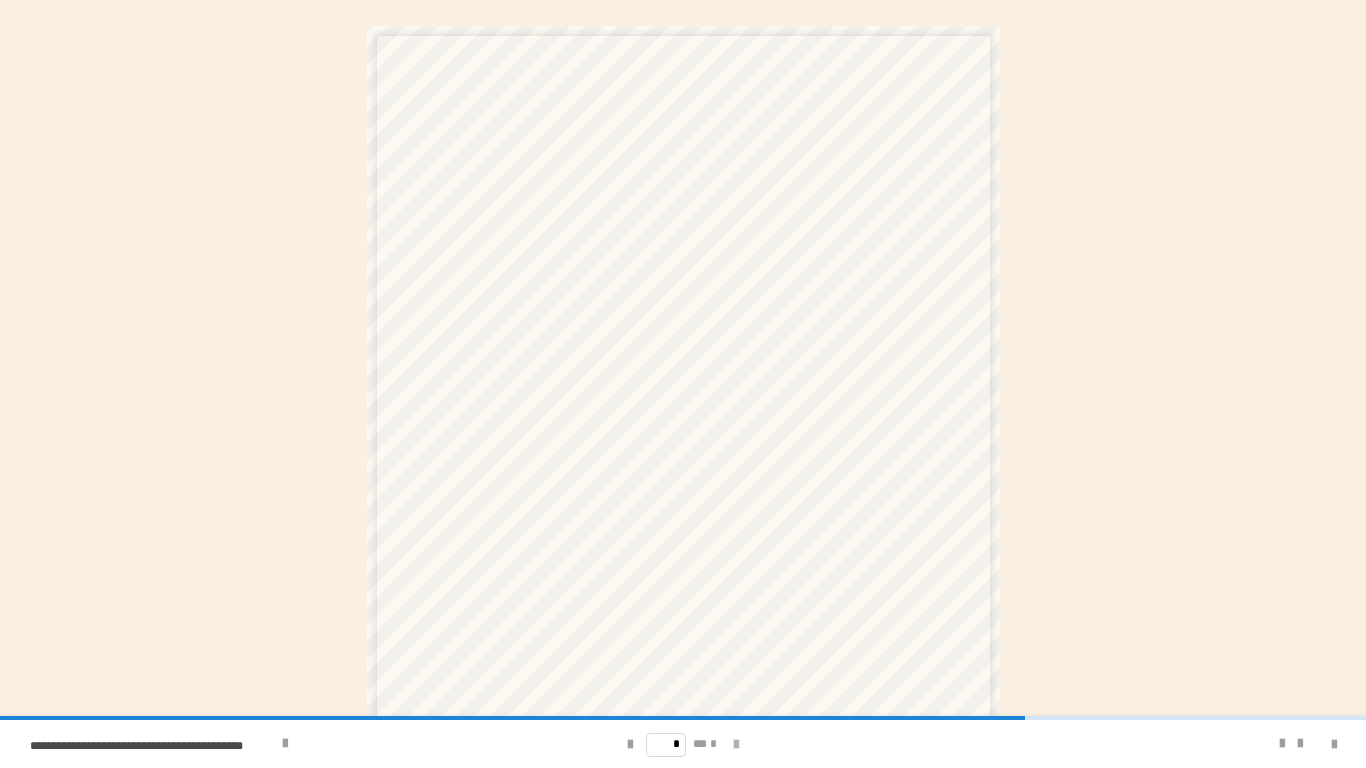 click at bounding box center (736, 745) 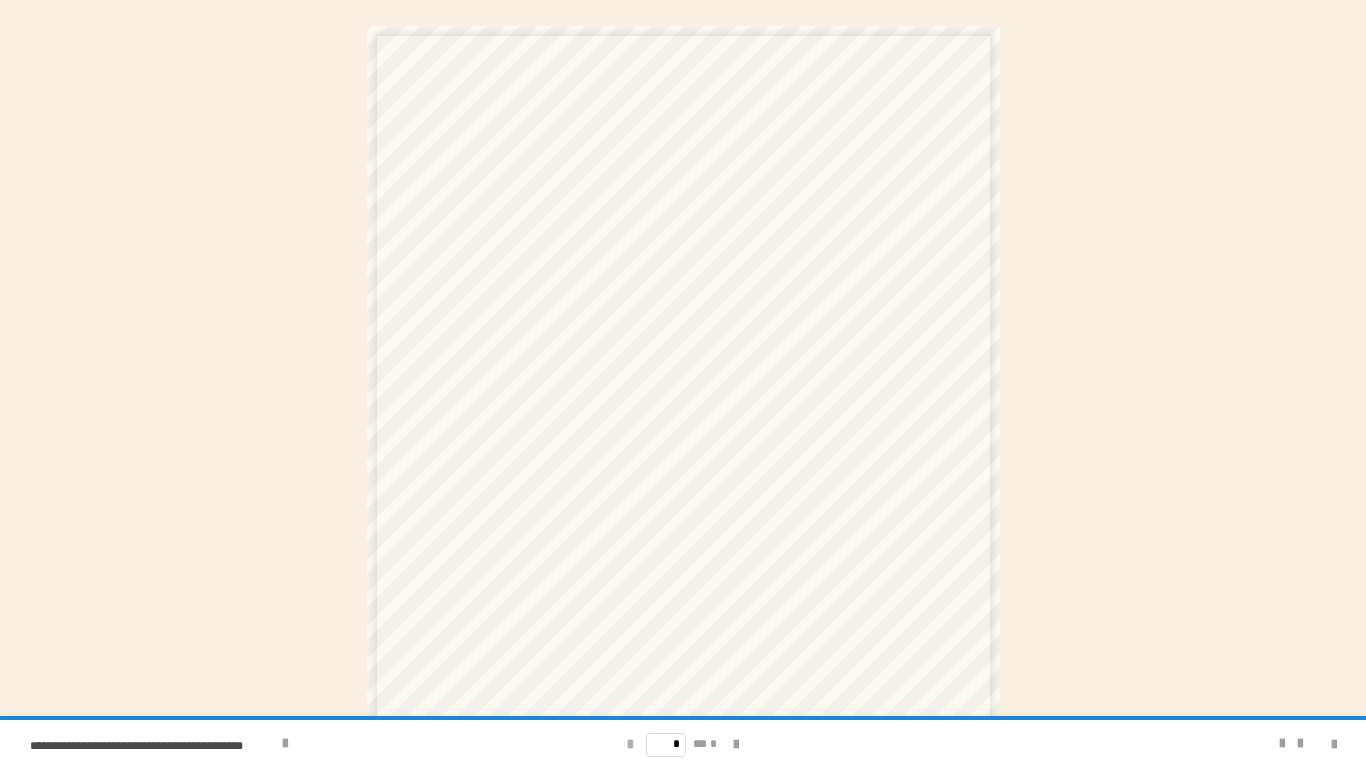click at bounding box center [630, 745] 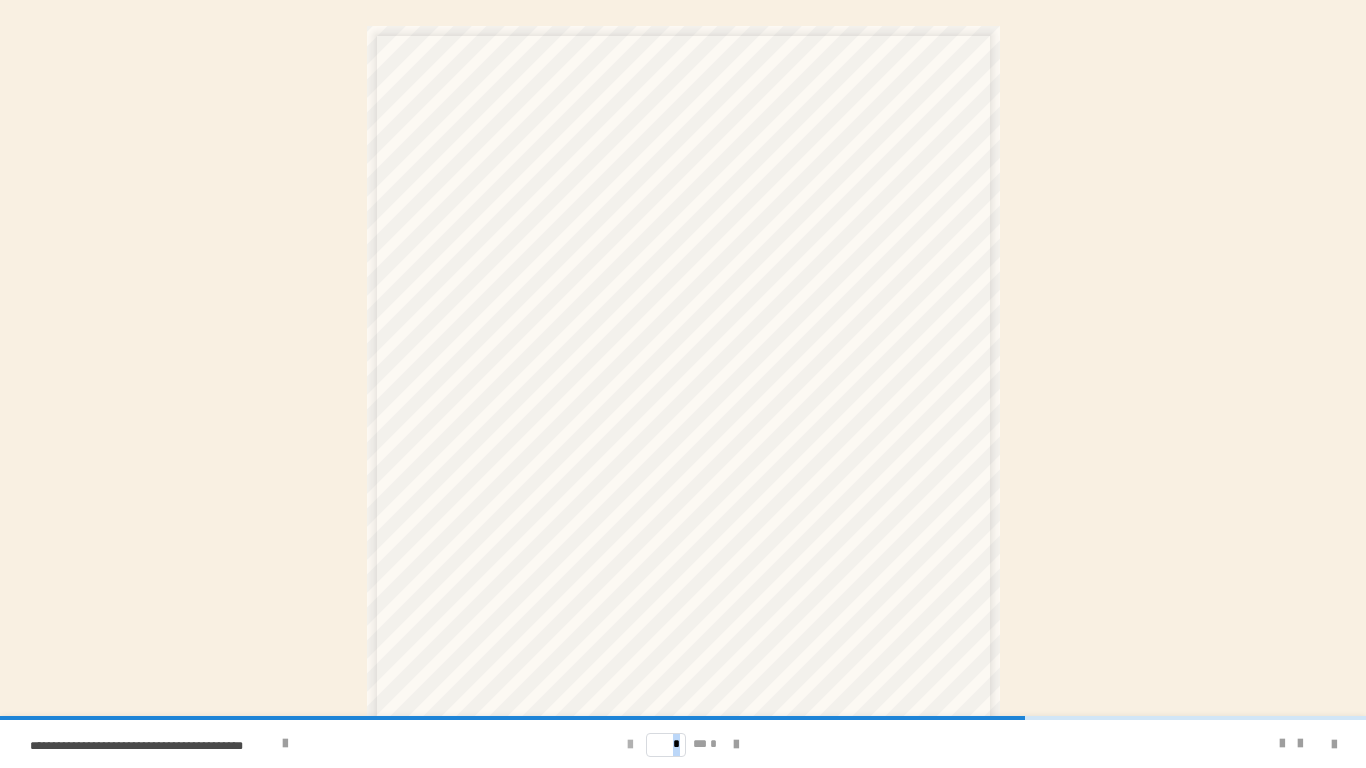 click at bounding box center (630, 745) 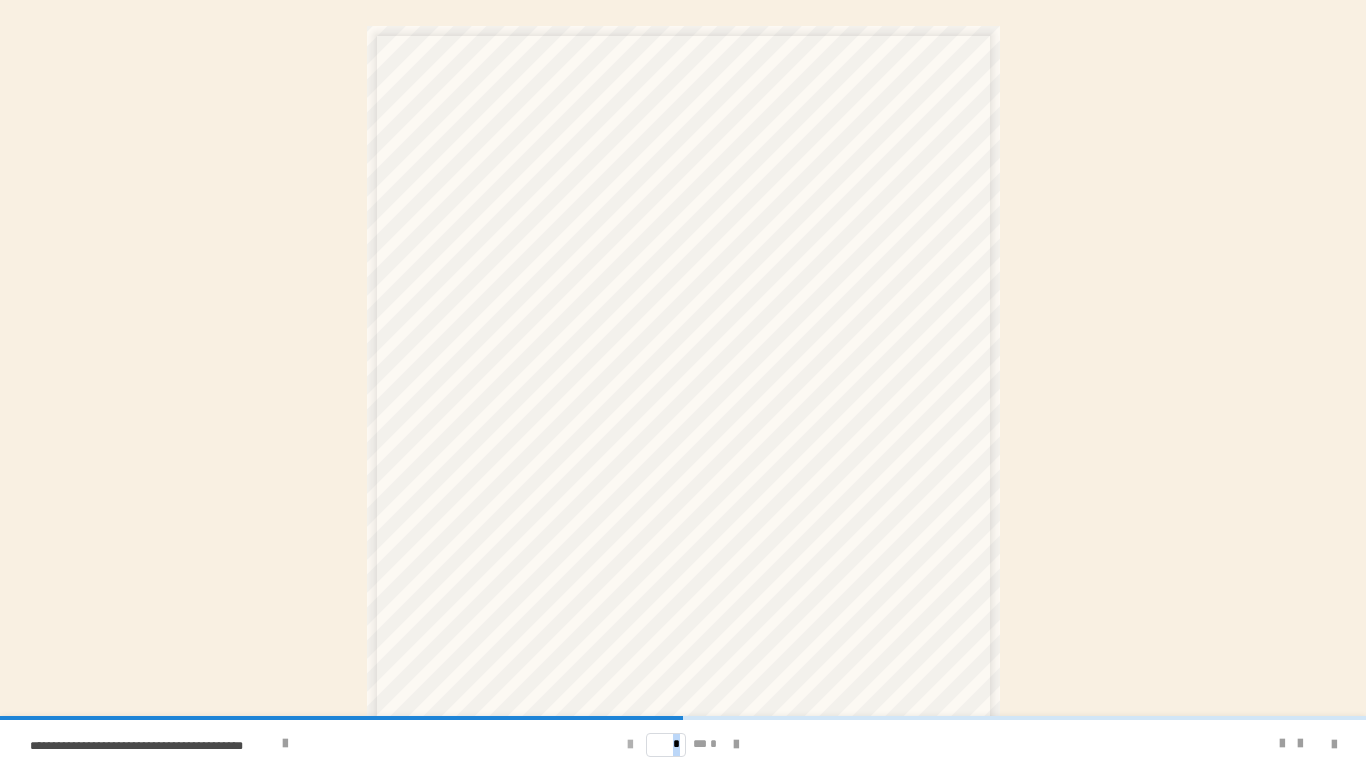 click at bounding box center (630, 745) 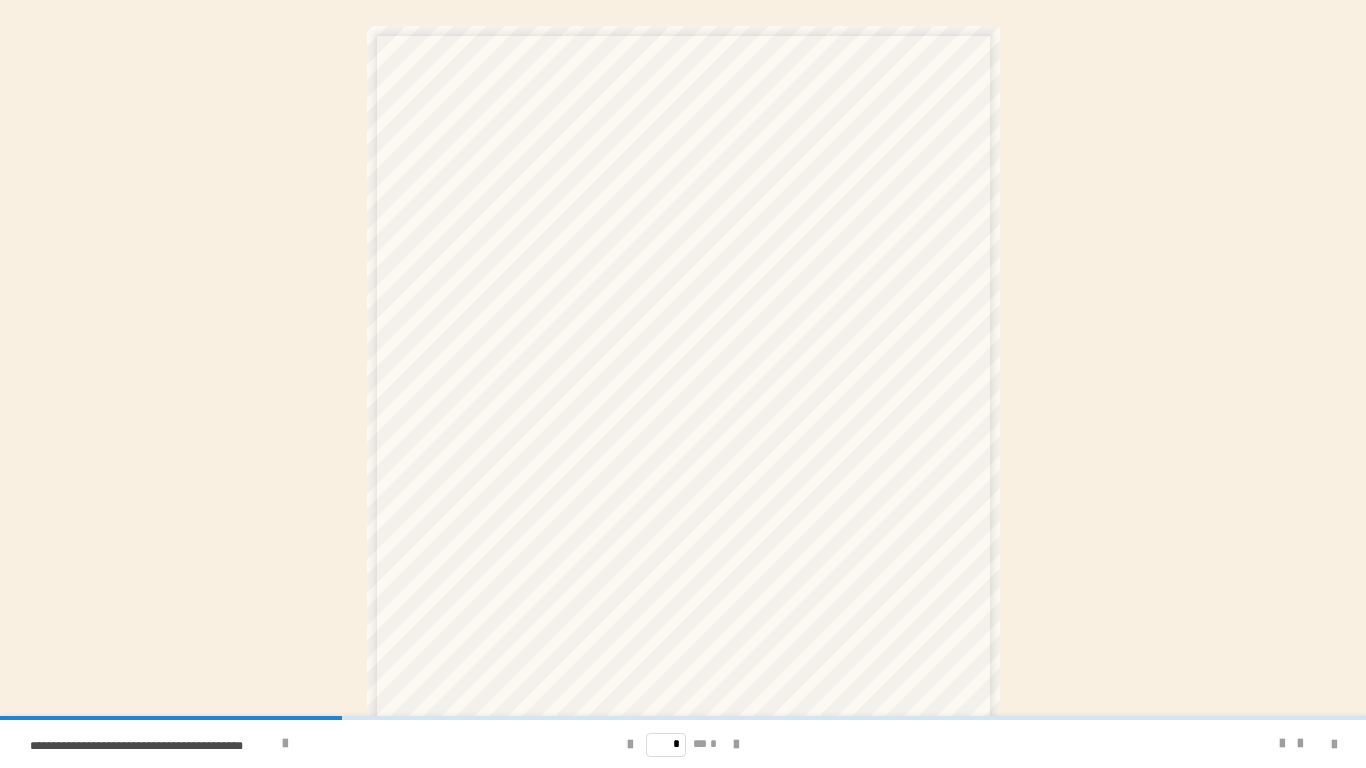 click on "* ** *" at bounding box center (683, 744) 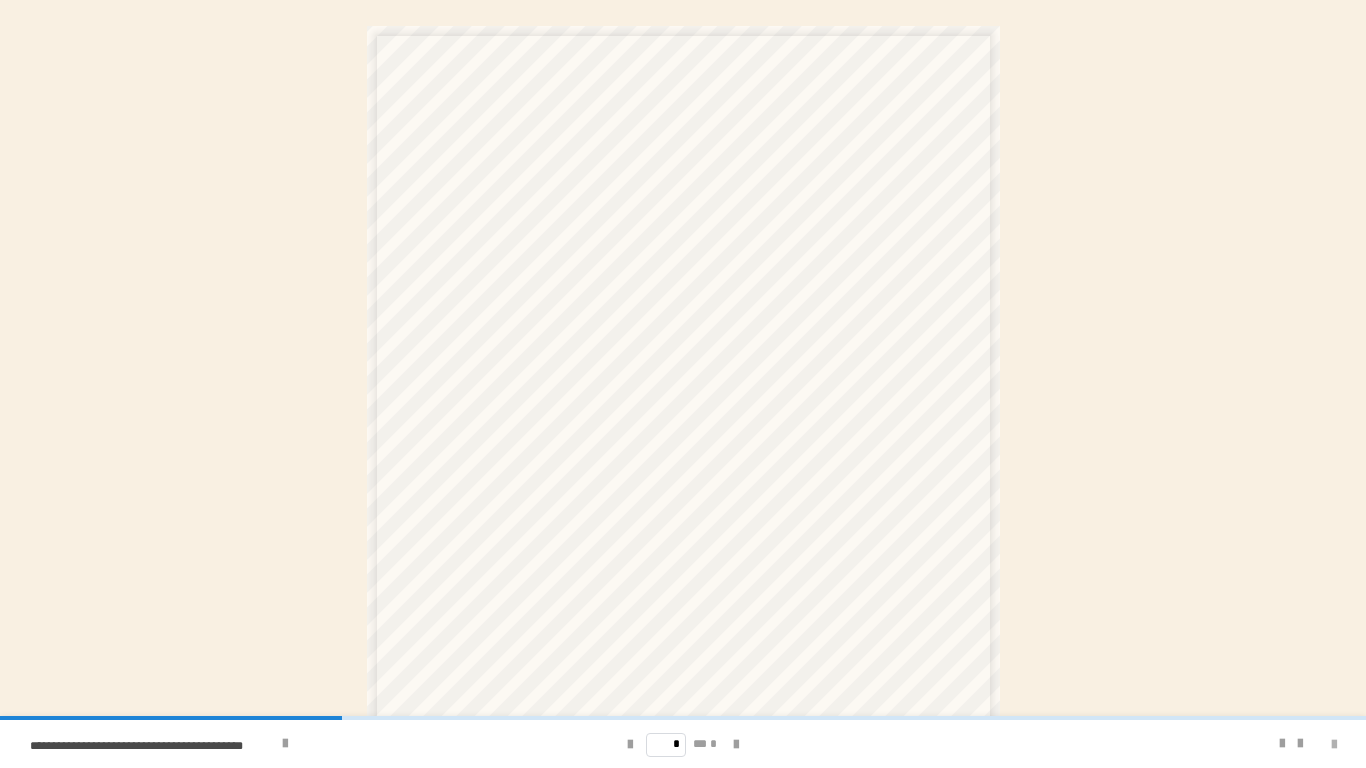 click at bounding box center (1334, 745) 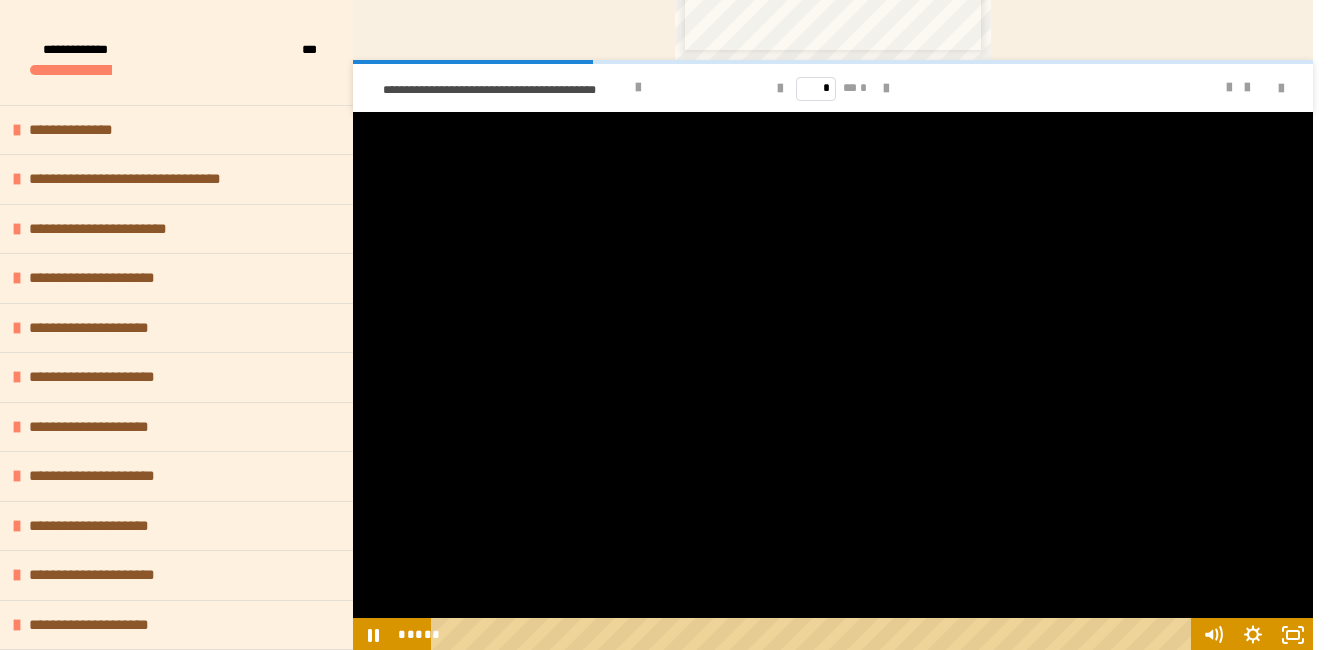 scroll, scrollTop: 723, scrollLeft: 0, axis: vertical 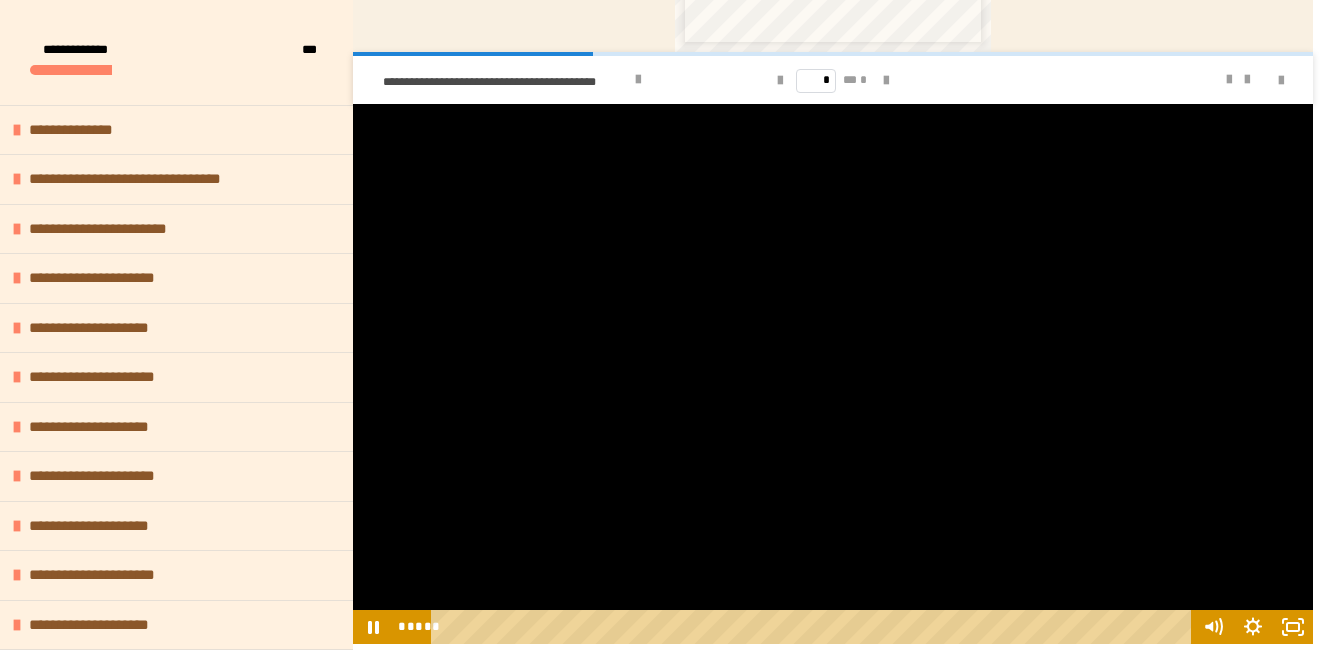 click at bounding box center (833, 374) 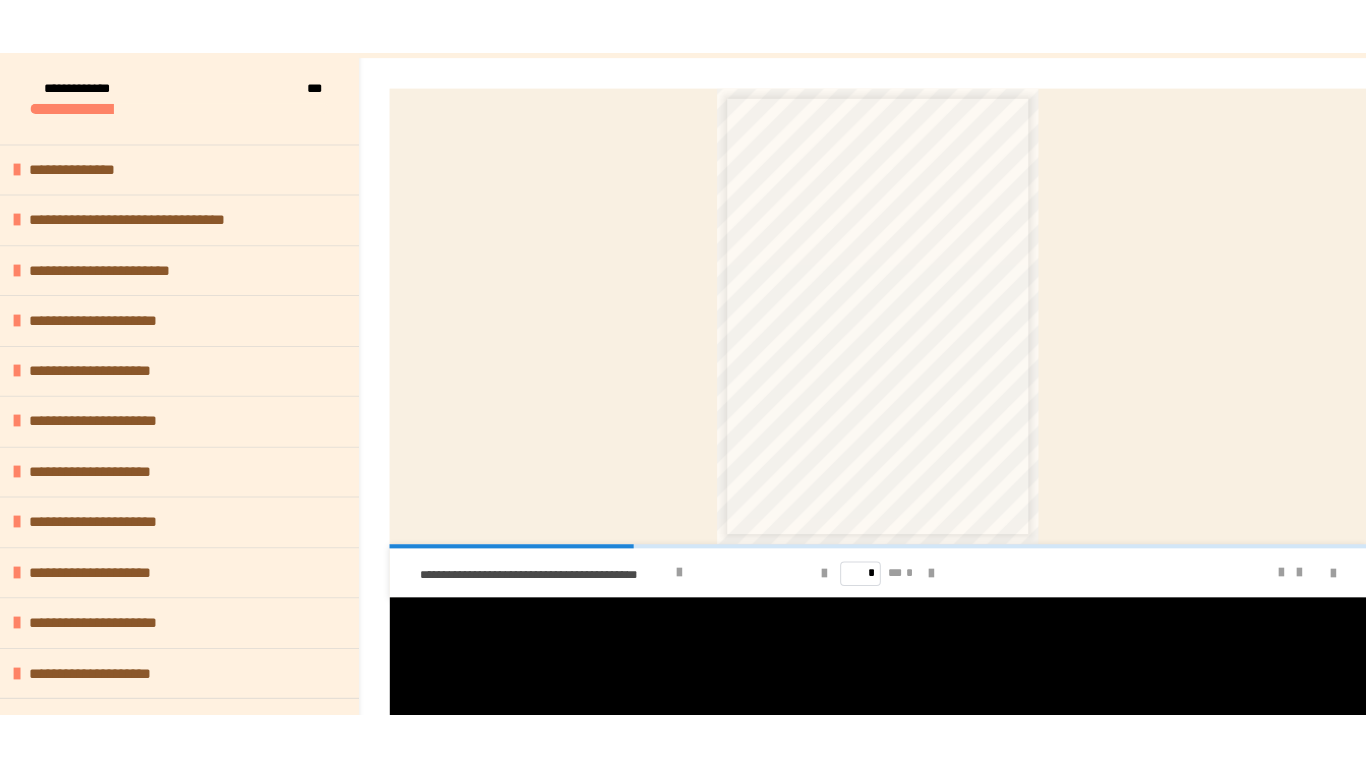 scroll, scrollTop: 199, scrollLeft: 0, axis: vertical 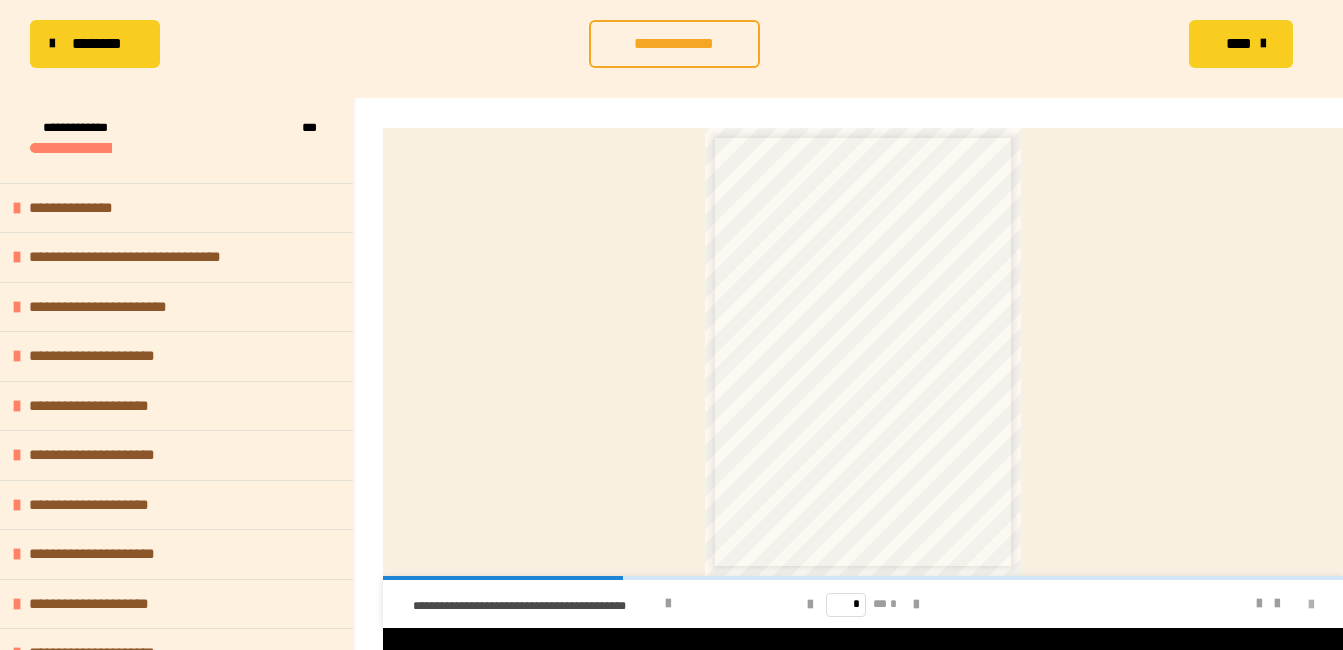 click at bounding box center (1311, 605) 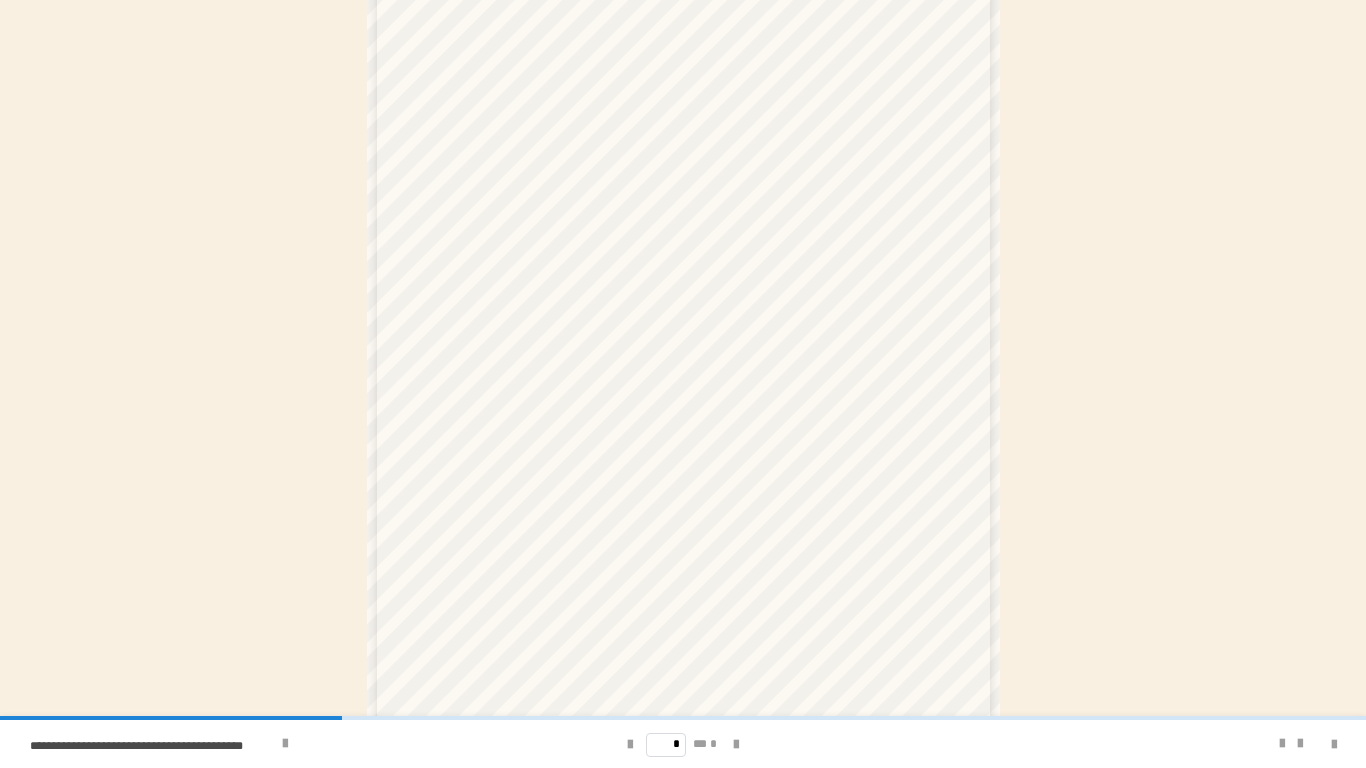 scroll, scrollTop: 211, scrollLeft: 0, axis: vertical 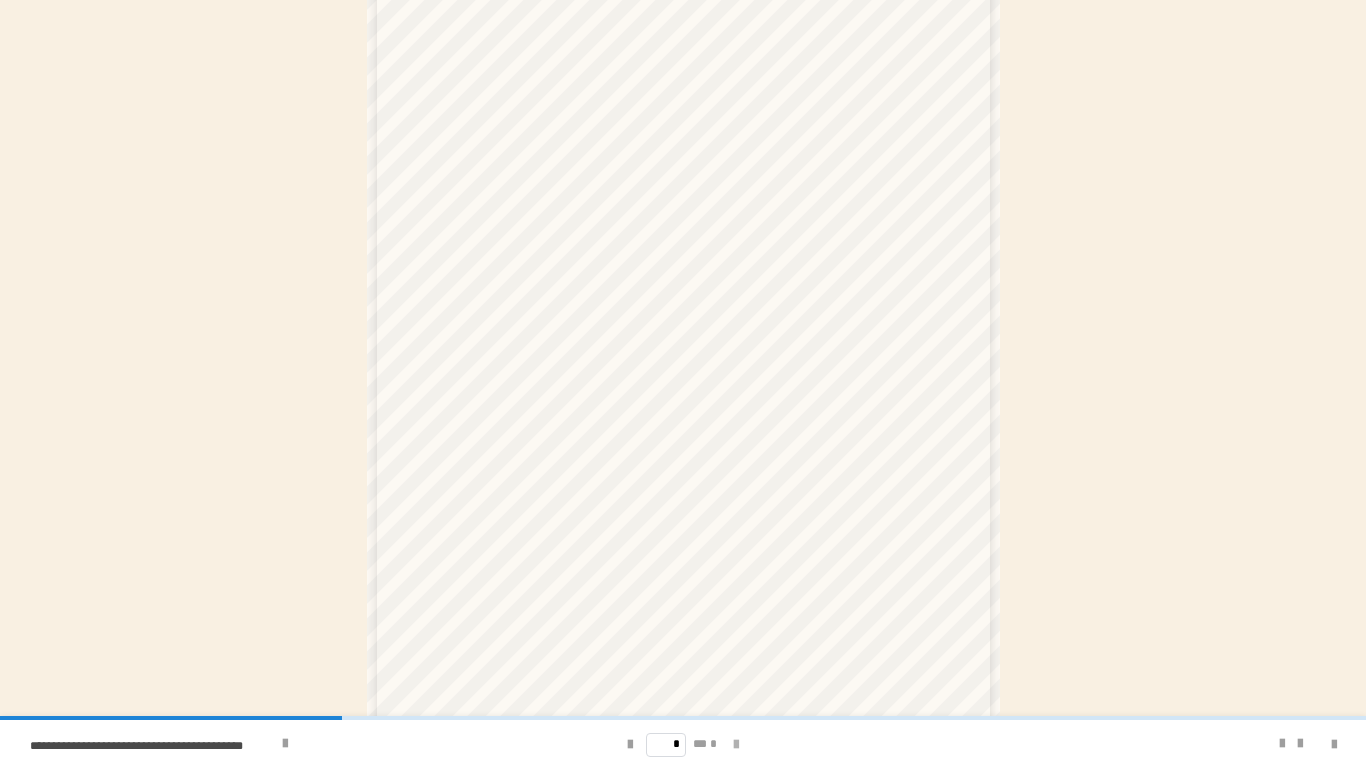 click at bounding box center (736, 745) 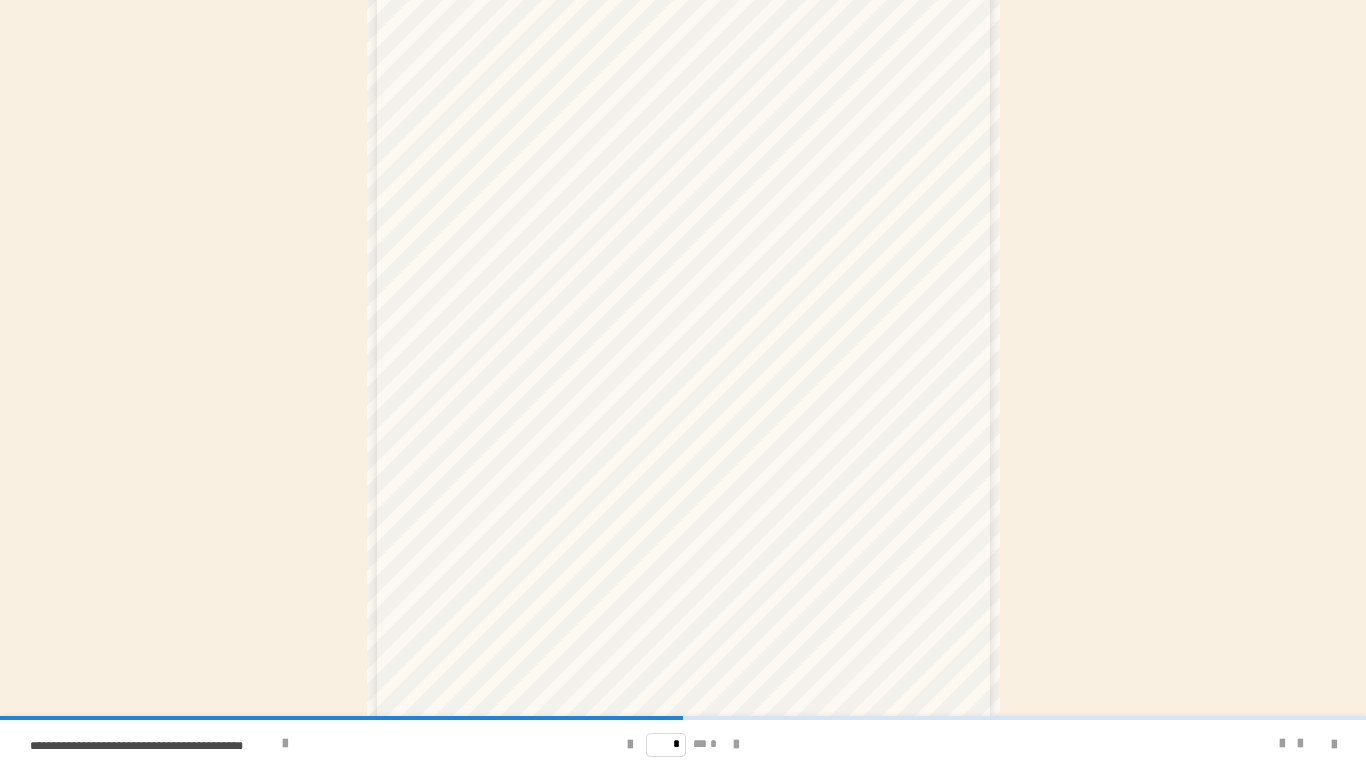 click on "* ** *" at bounding box center [682, 744] 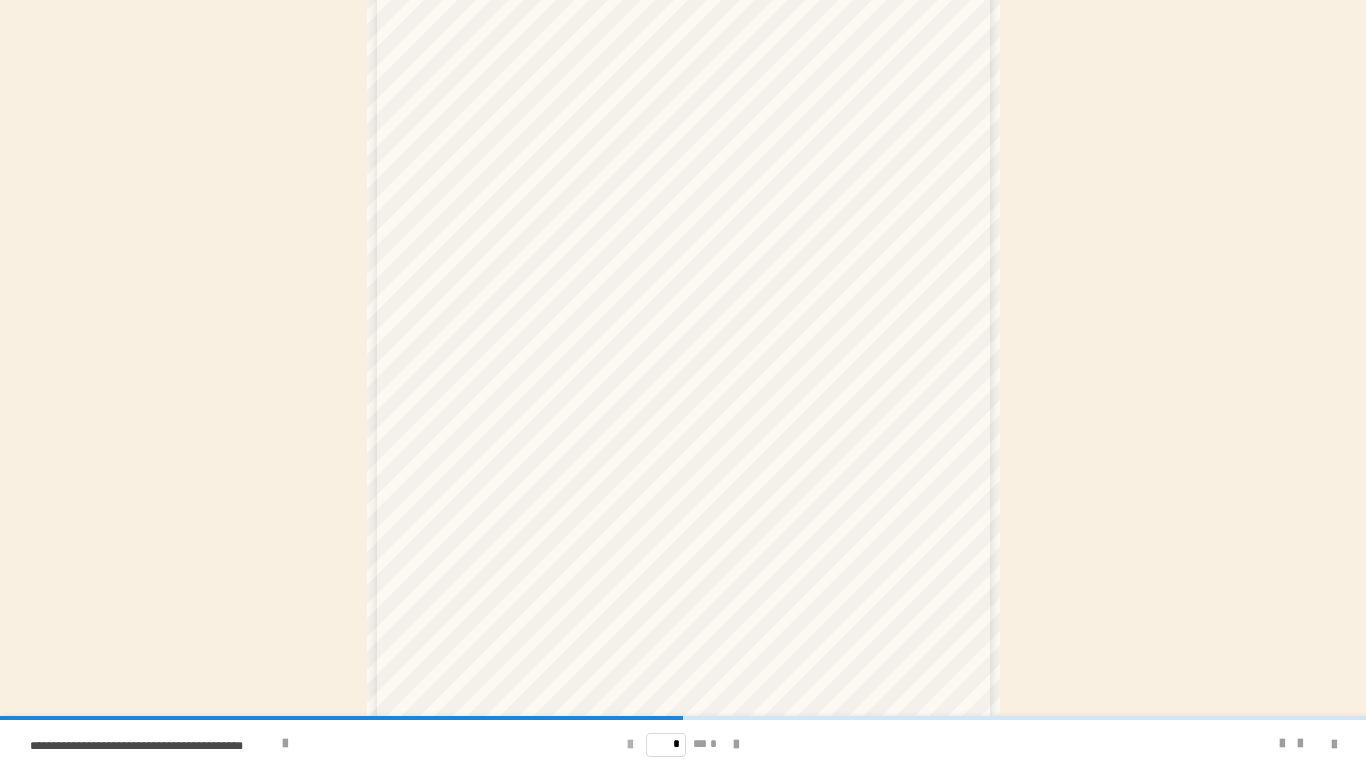 click at bounding box center (630, 745) 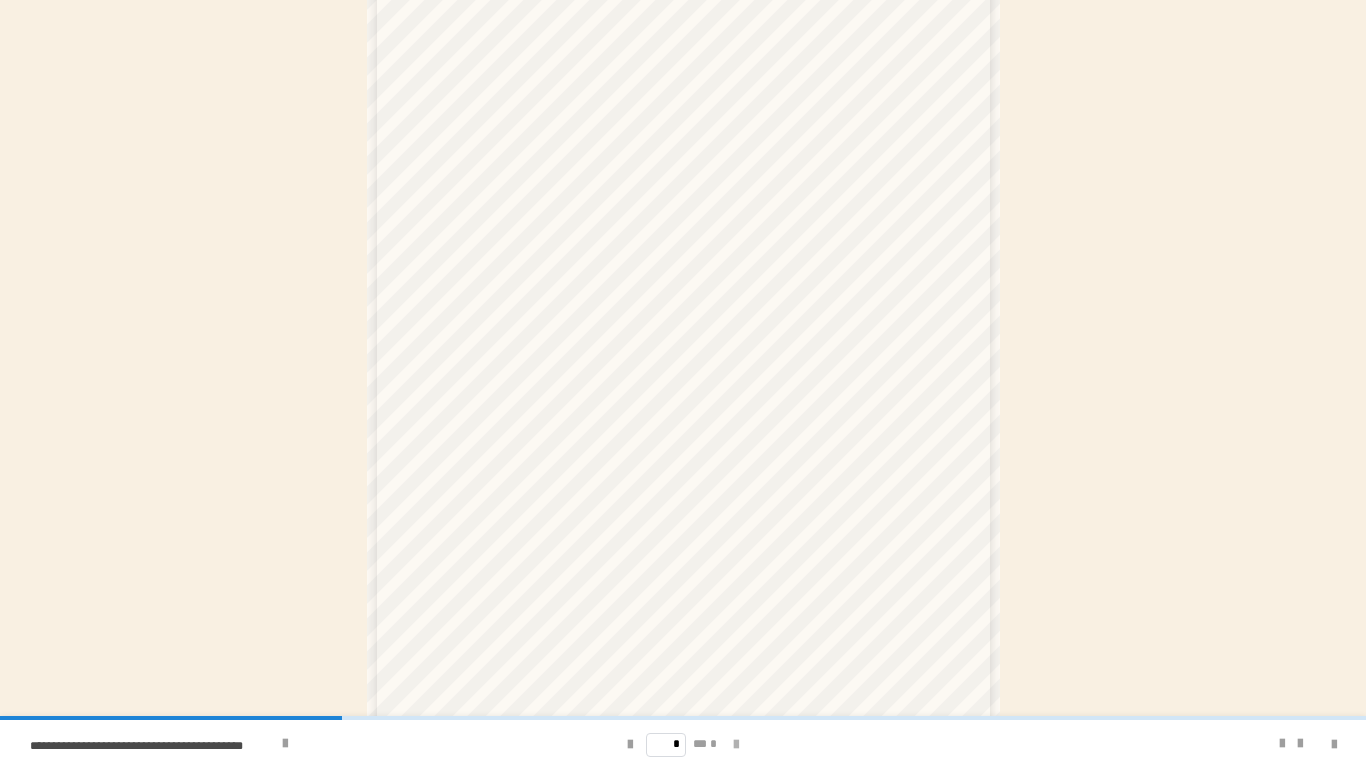 click at bounding box center [736, 745] 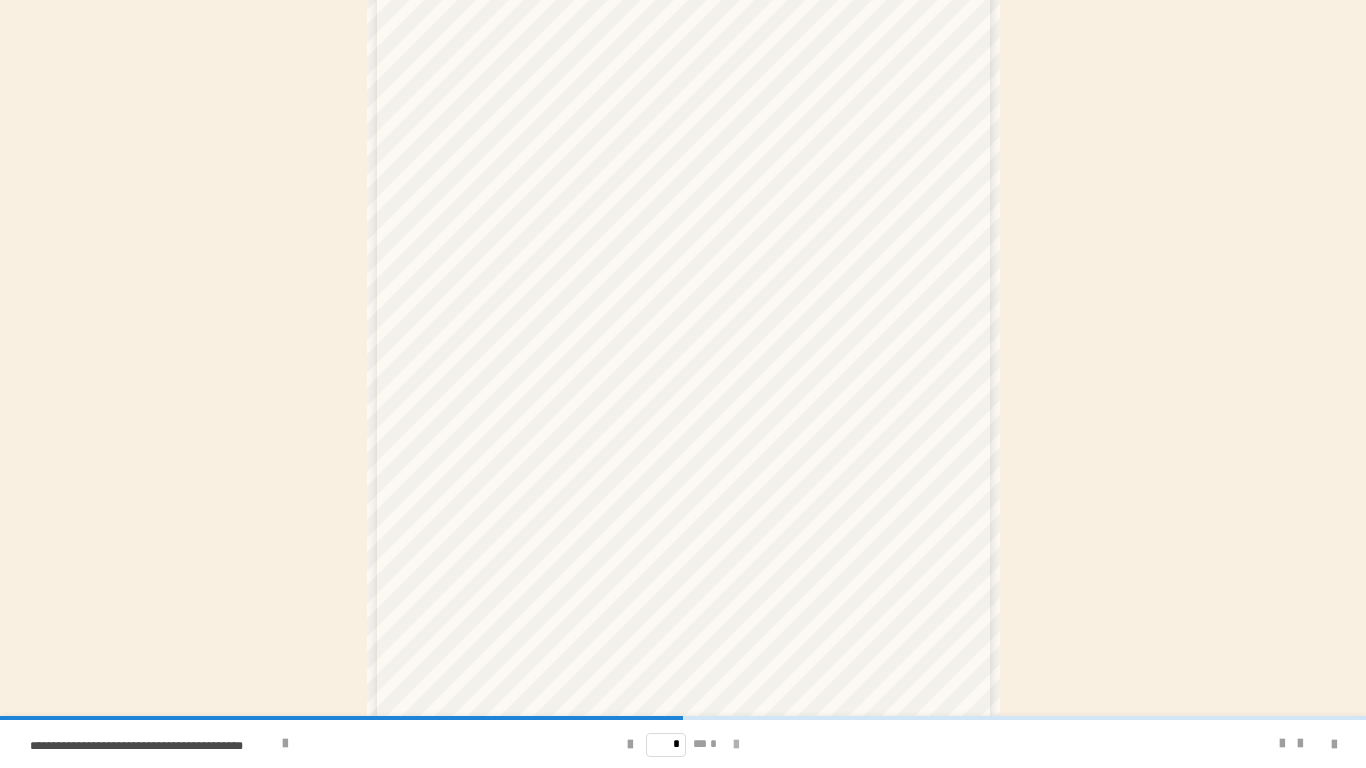 click at bounding box center [736, 745] 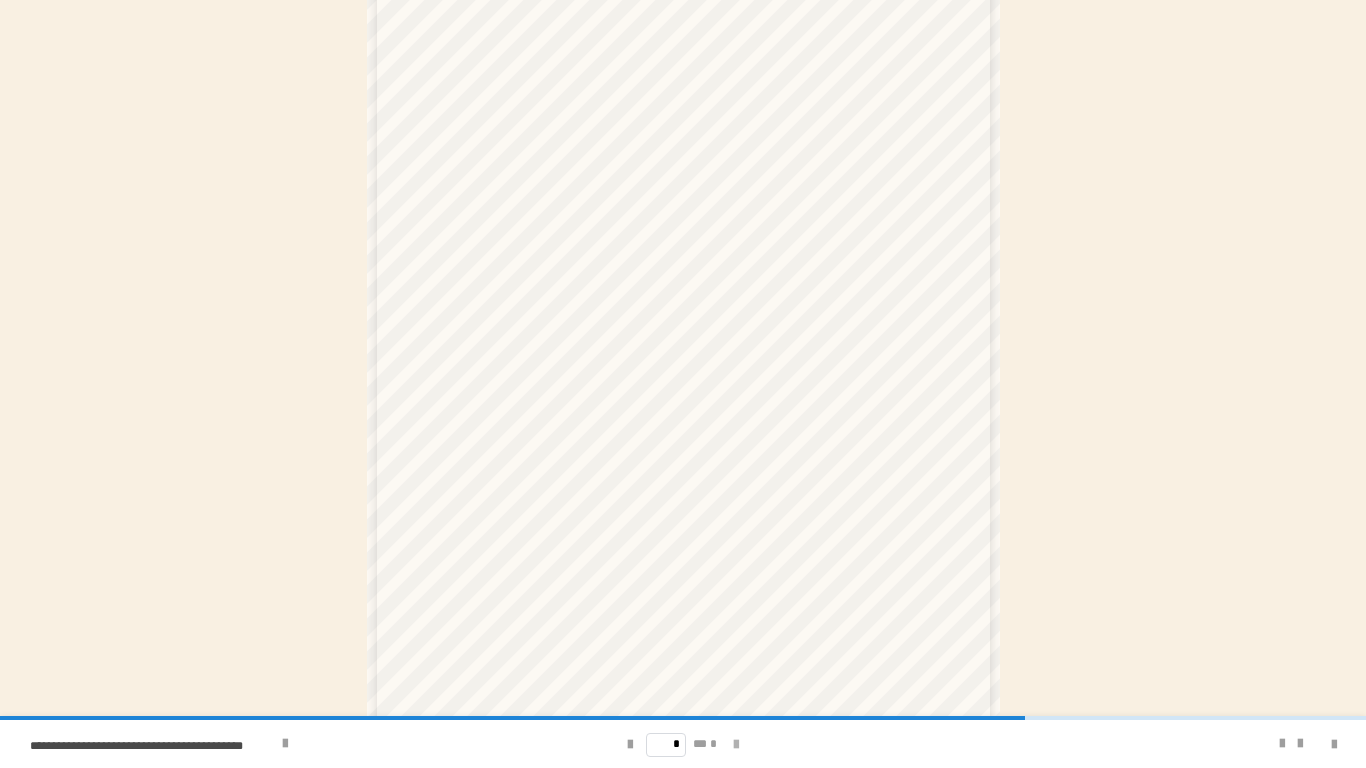 click at bounding box center [736, 745] 